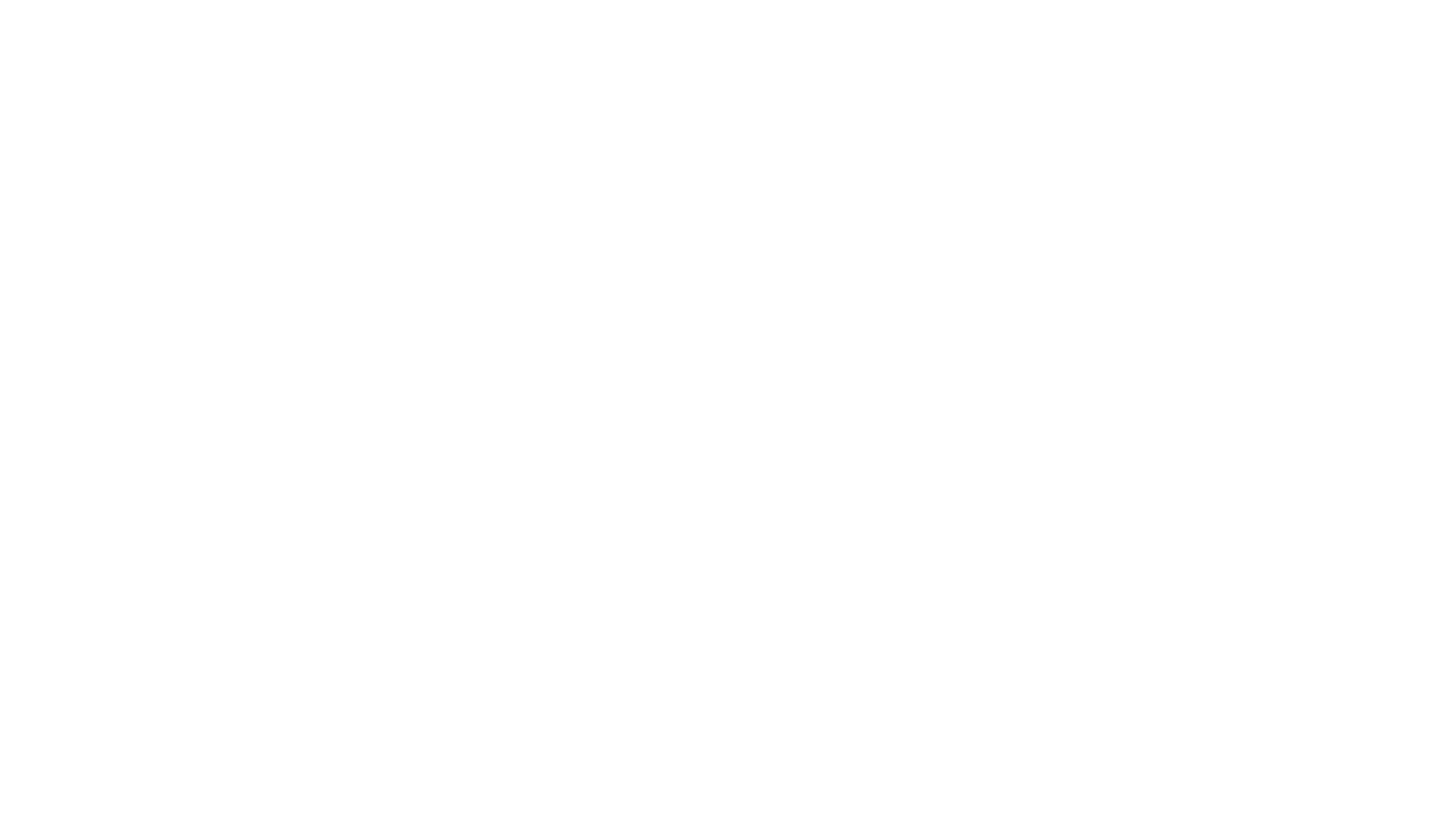 scroll, scrollTop: 0, scrollLeft: 0, axis: both 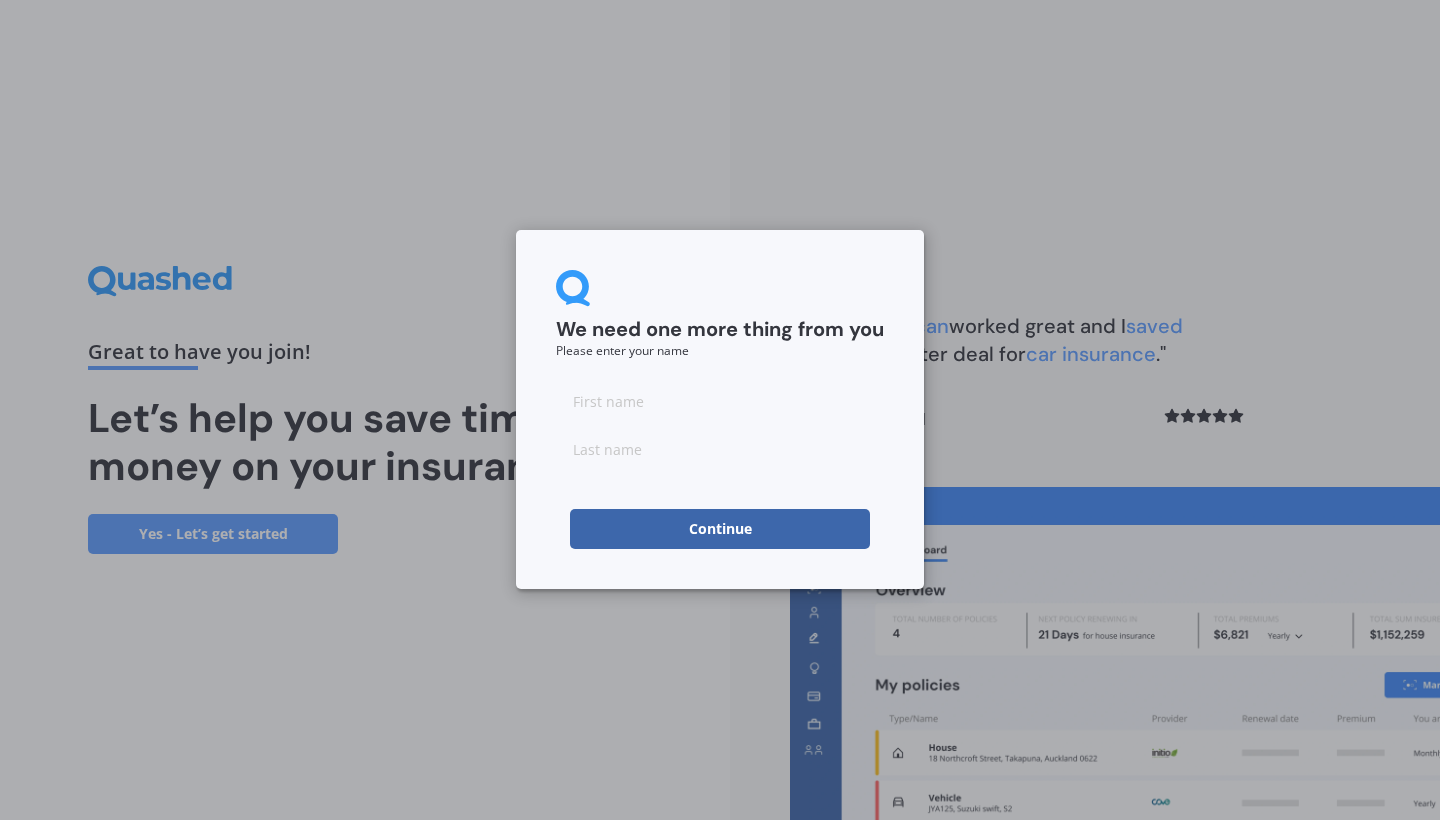 click at bounding box center (720, 449) 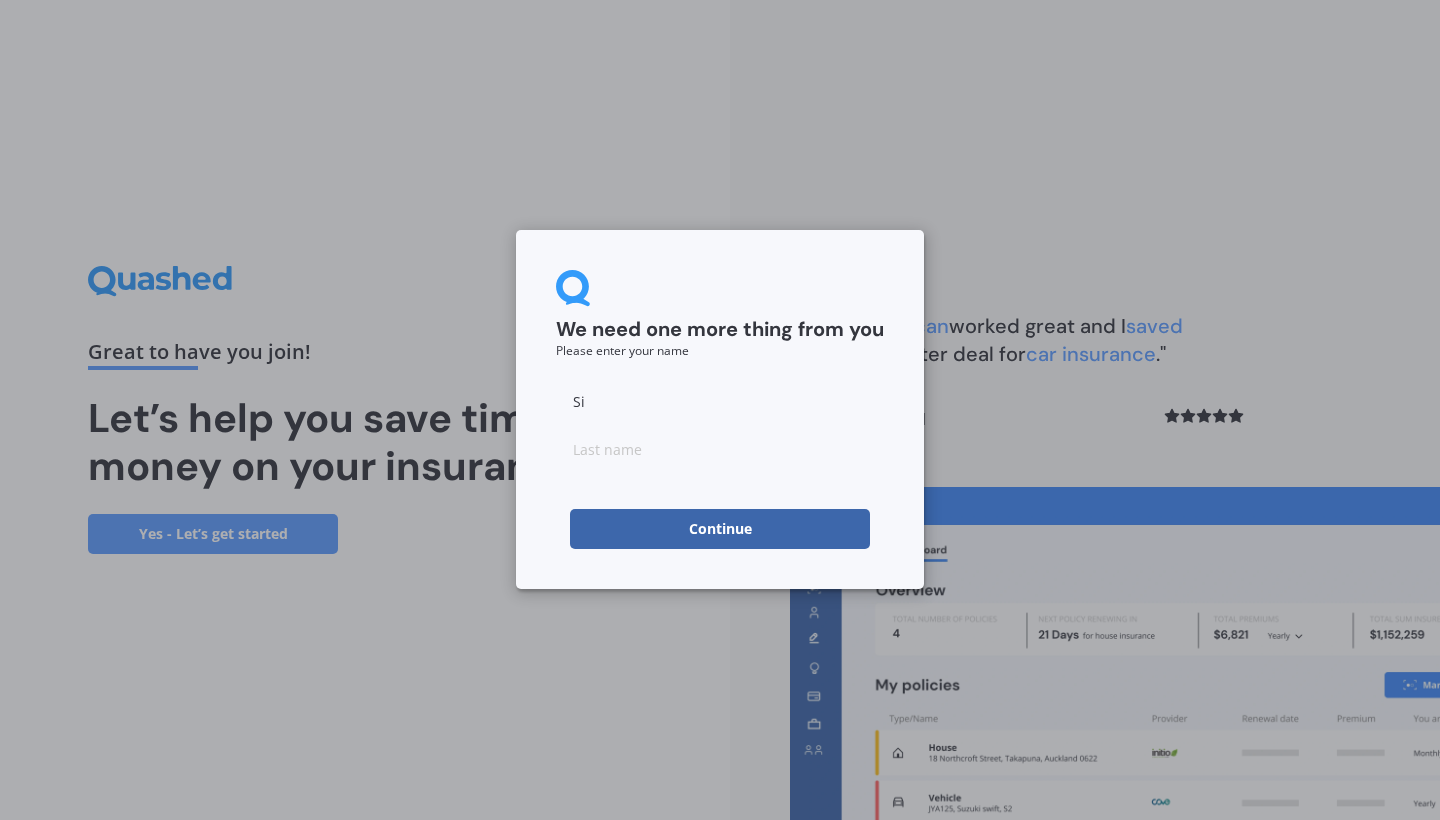 type on "[NAME]" 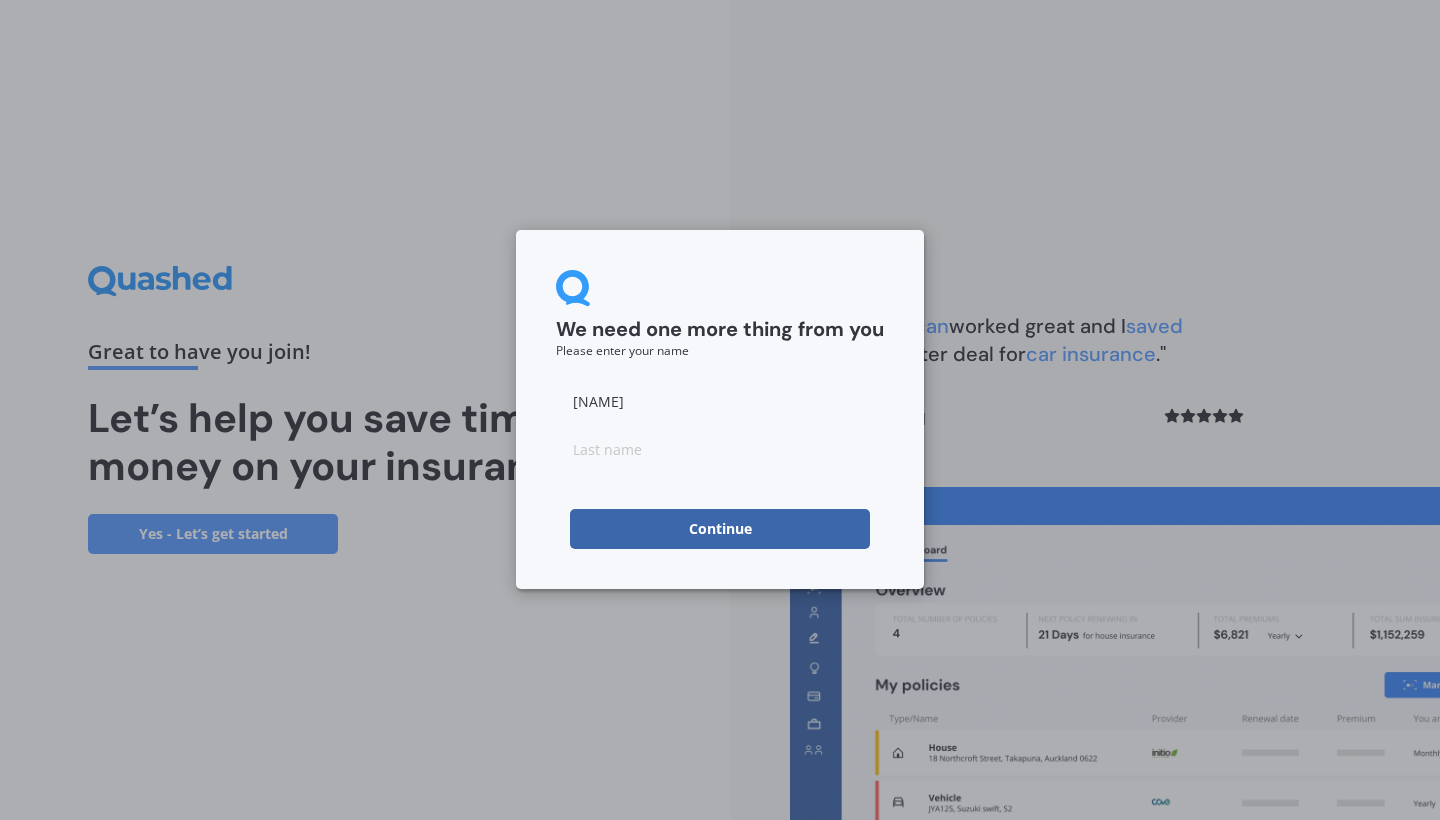 type on "[NAME]" 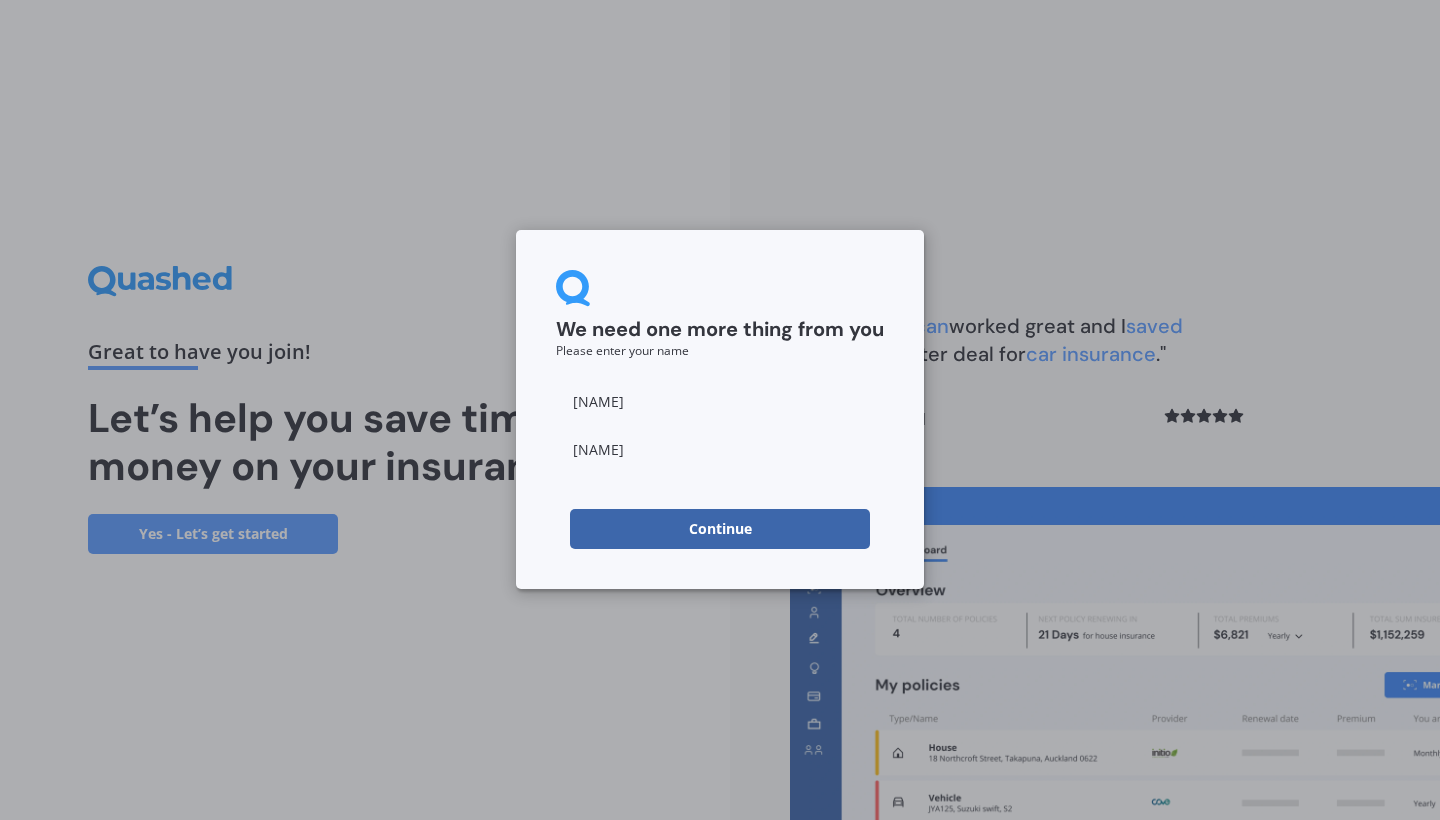 click on "Continue" at bounding box center [720, 529] 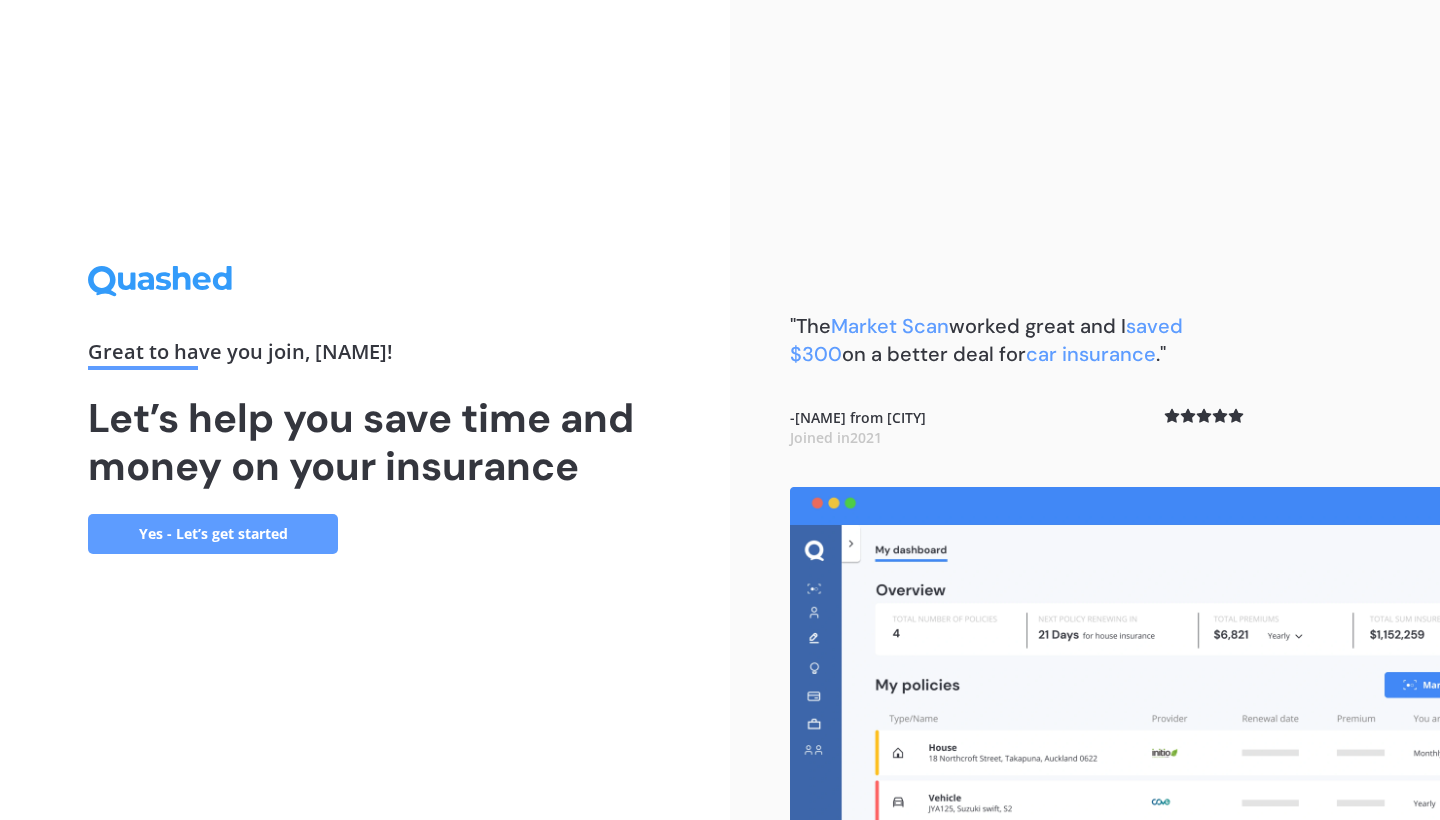 click on "Great to have you join , [NAME] ! Let’s help you save time and money on your insurance Yes - Let’s get started" at bounding box center [365, 410] 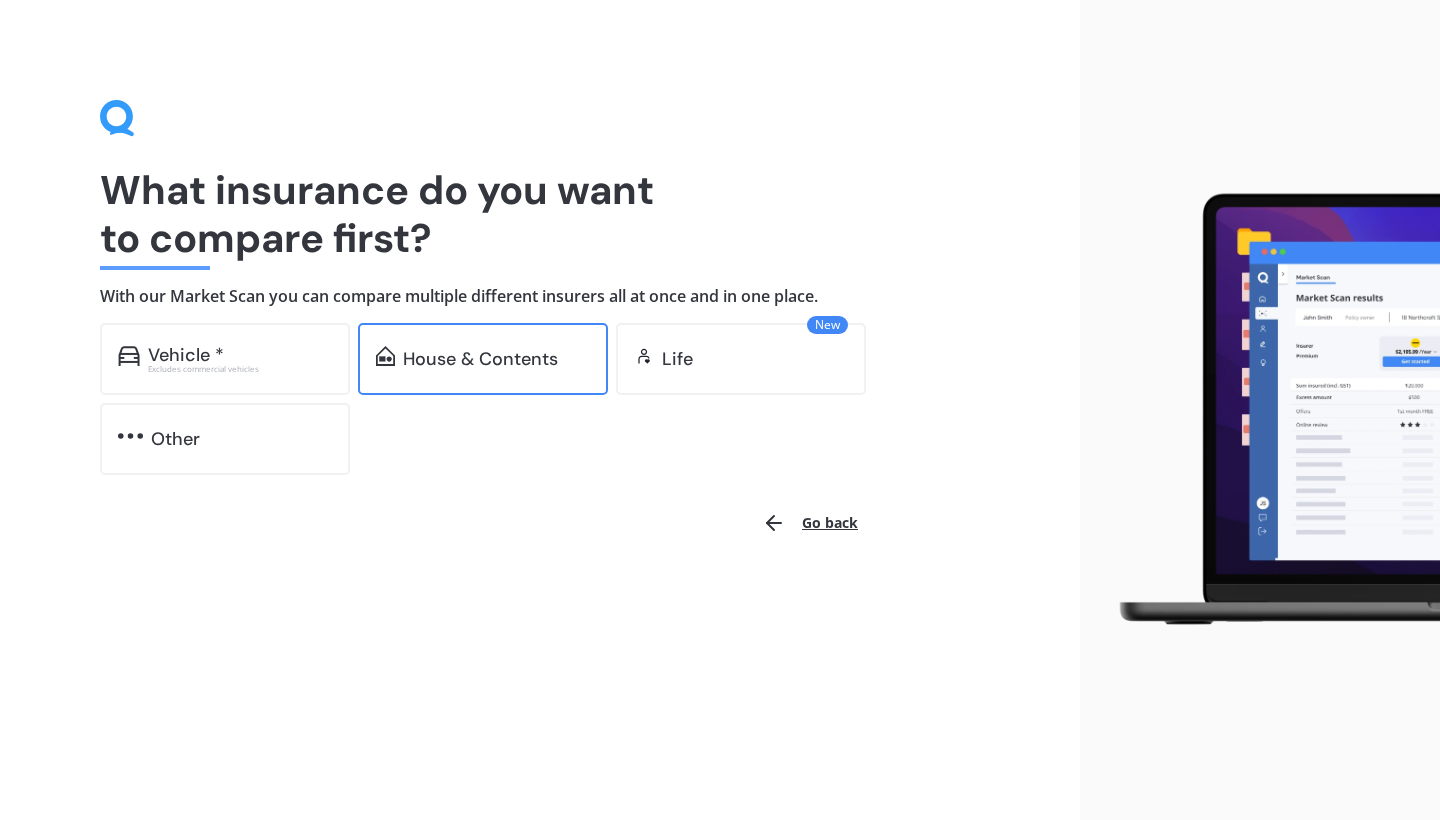 click on "House & Contents" at bounding box center (480, 359) 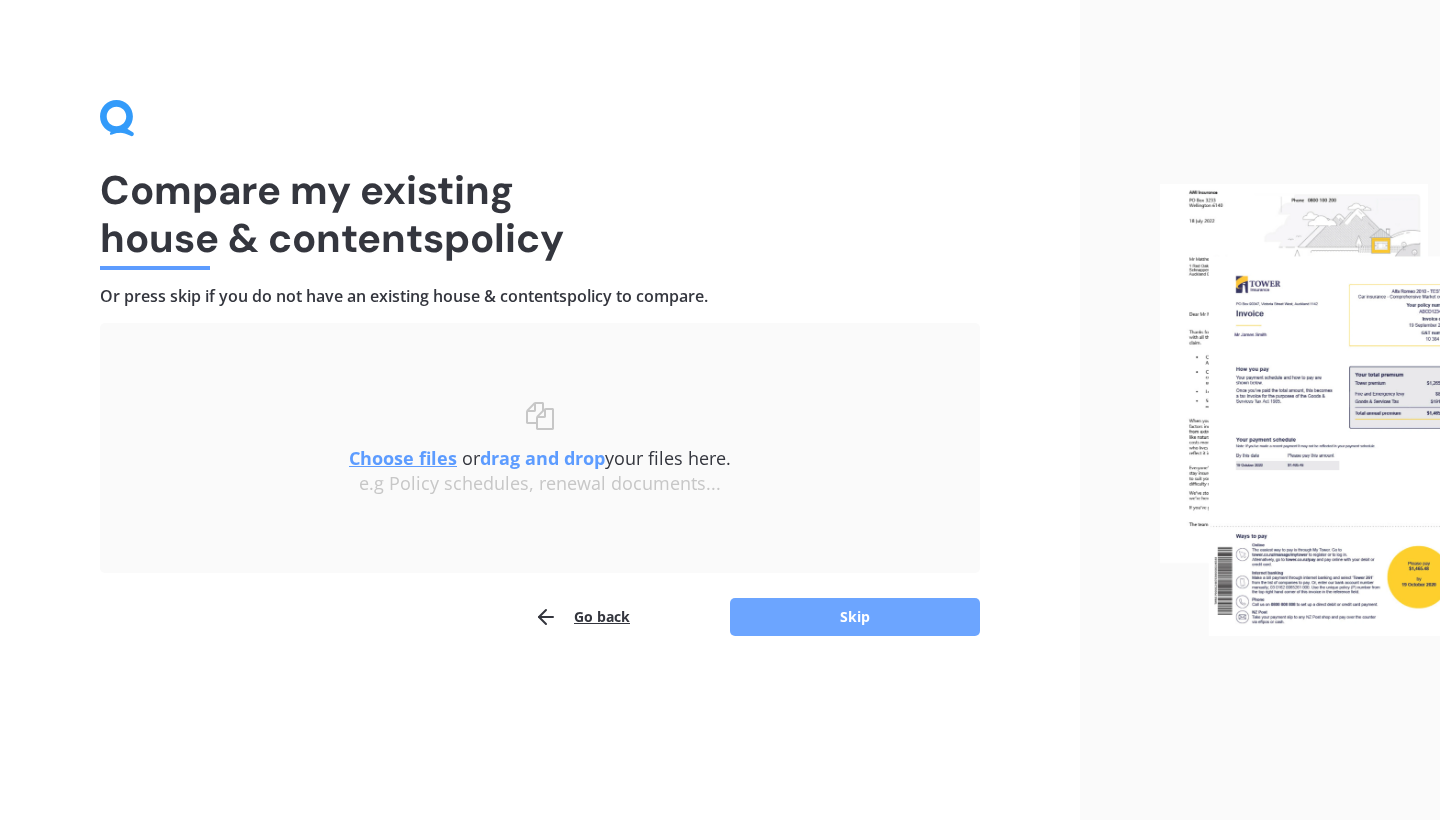 click on "Skip" at bounding box center [855, 617] 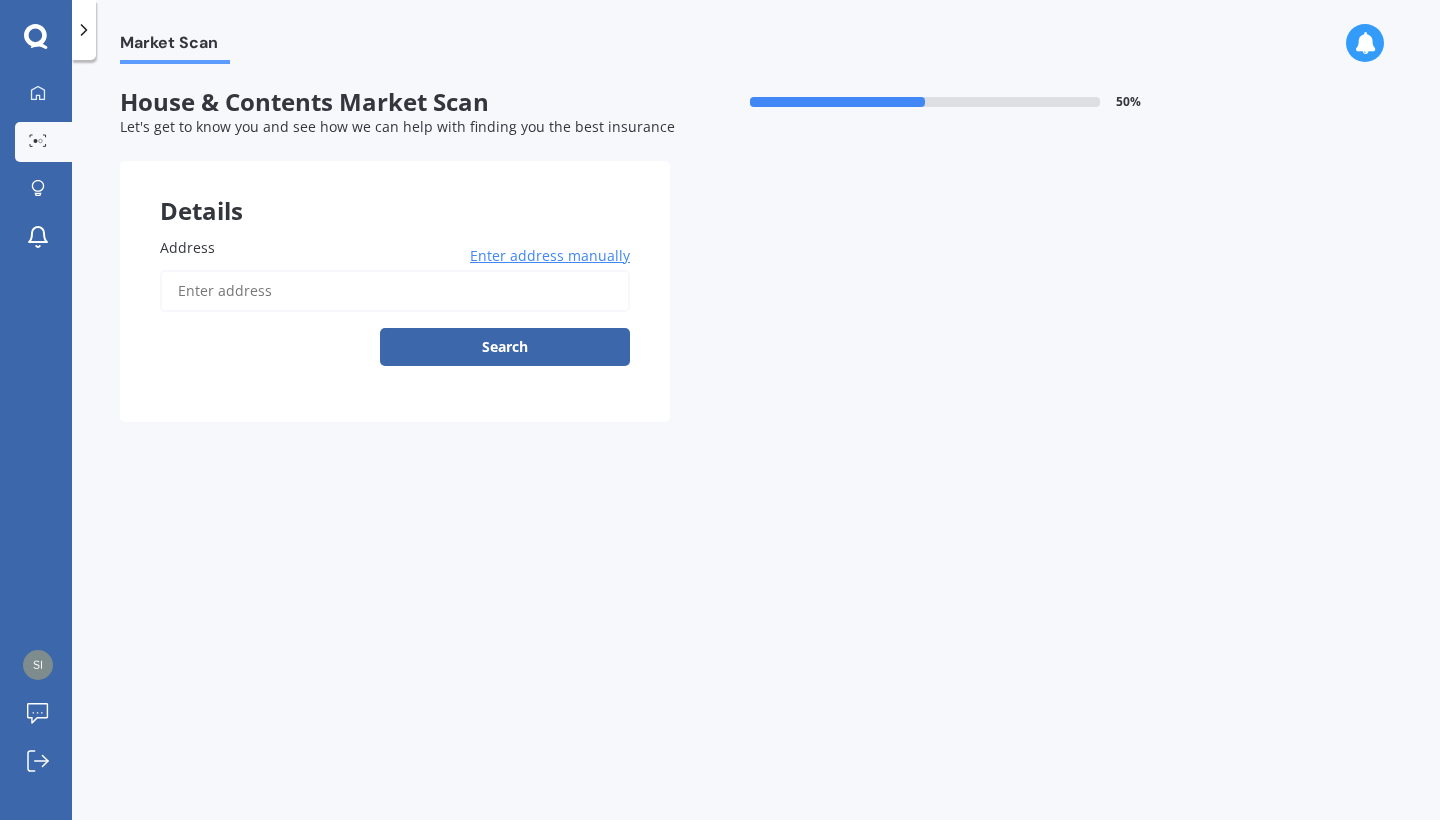 click on "Address" at bounding box center [395, 291] 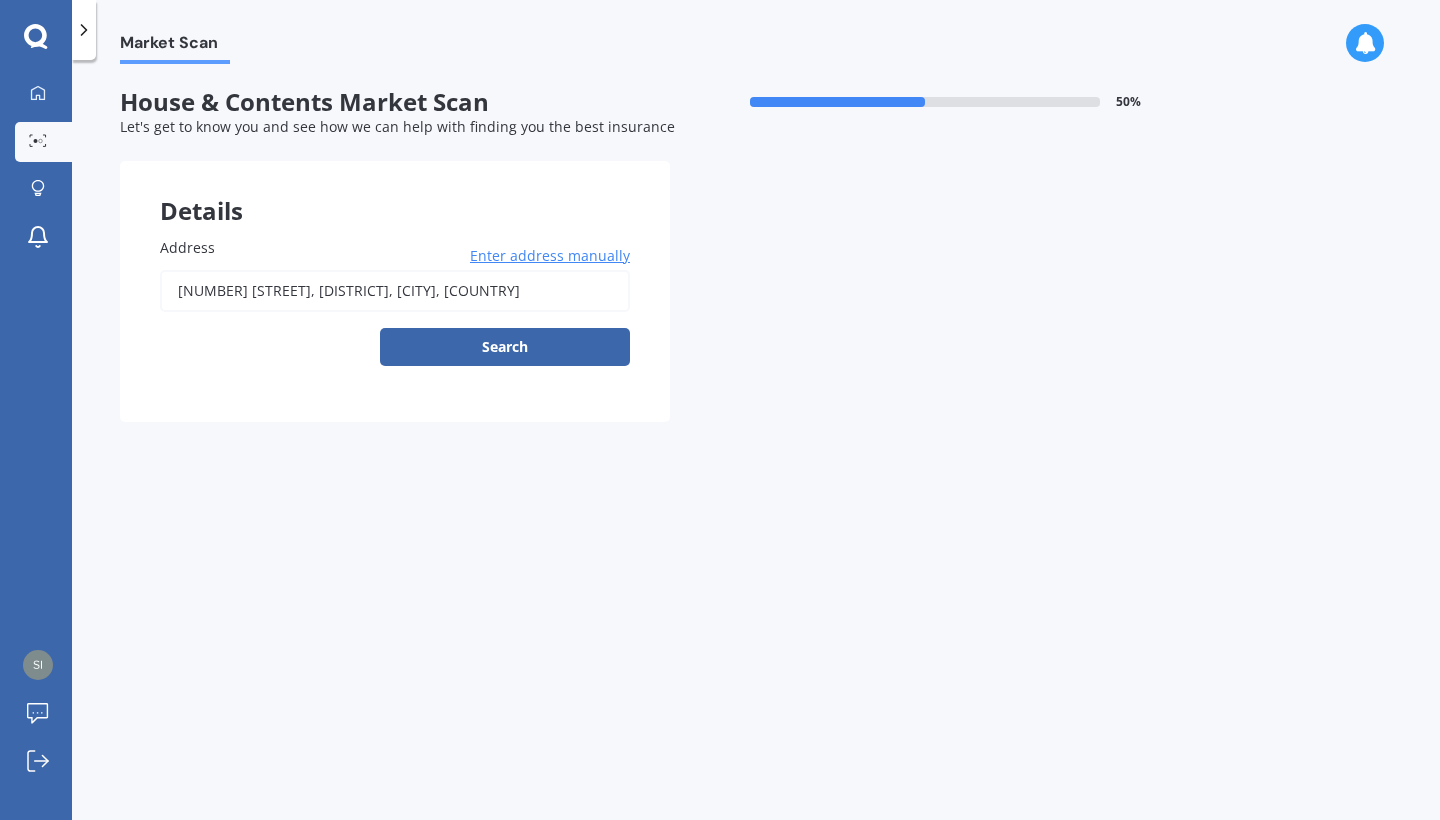 type on "[NUMBER] [STREET], [DISTRICT], [CITY] [POSTAL_CODE]" 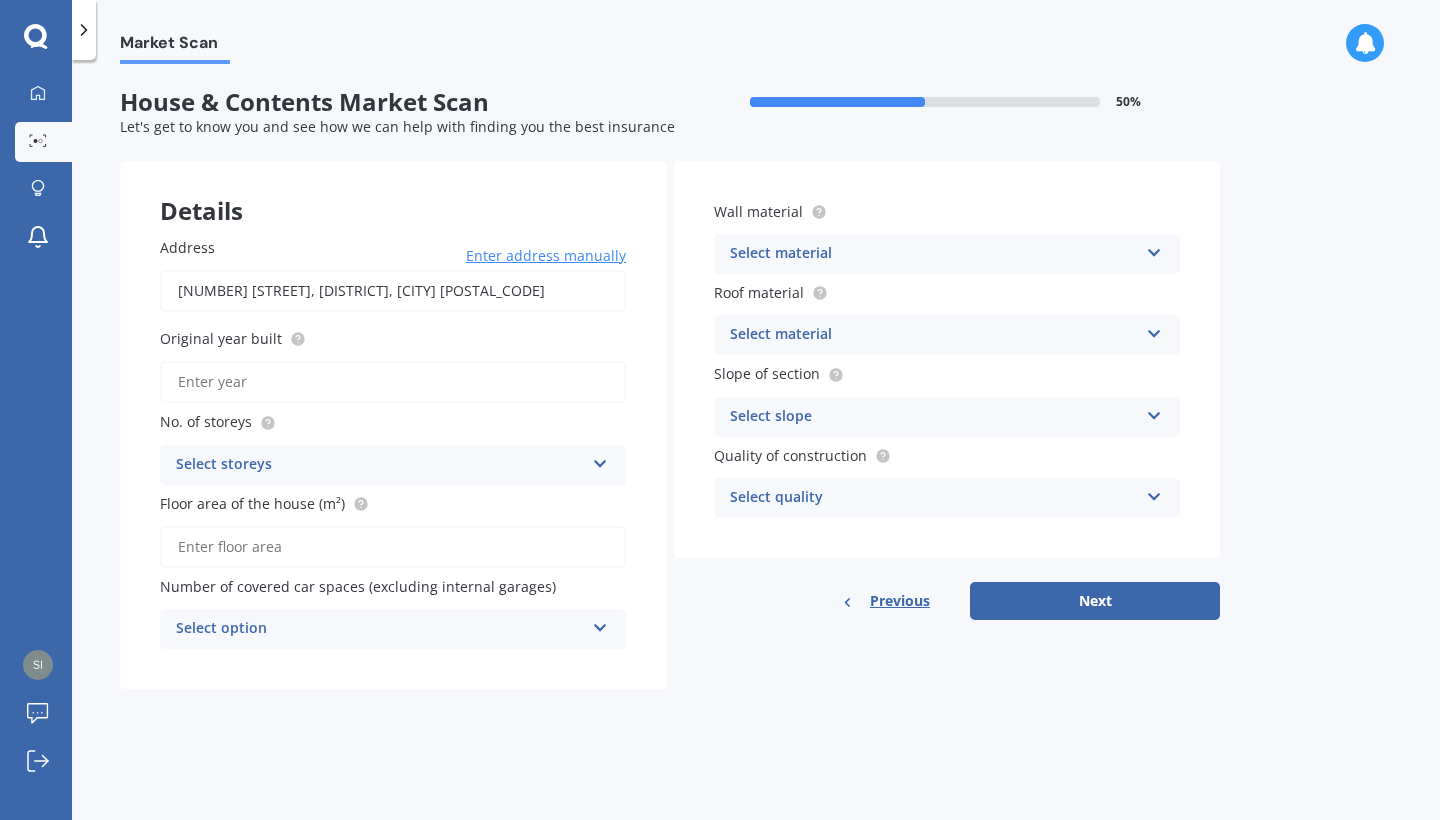 click on "Original year built" at bounding box center [393, 382] 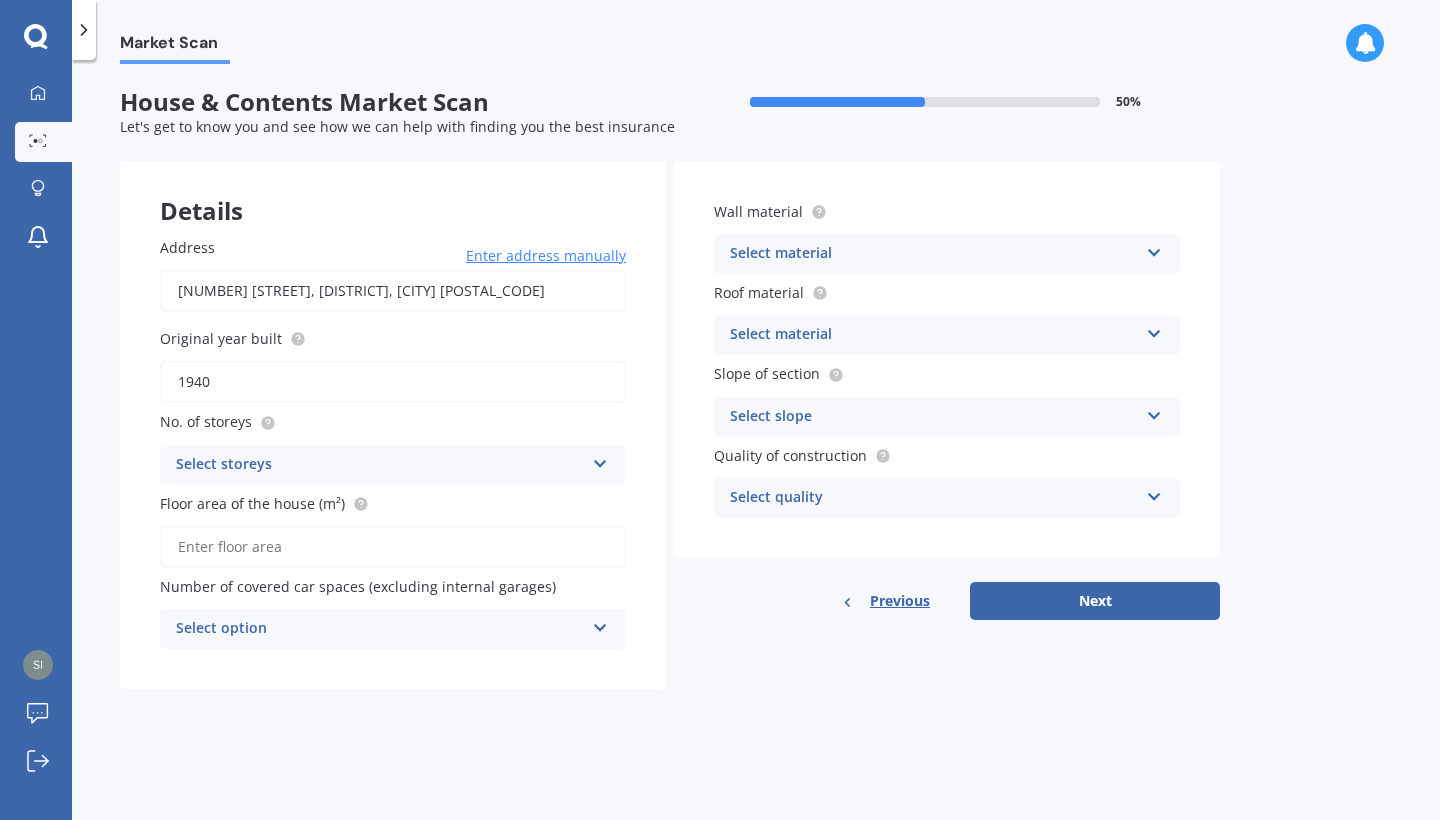 type on "1940" 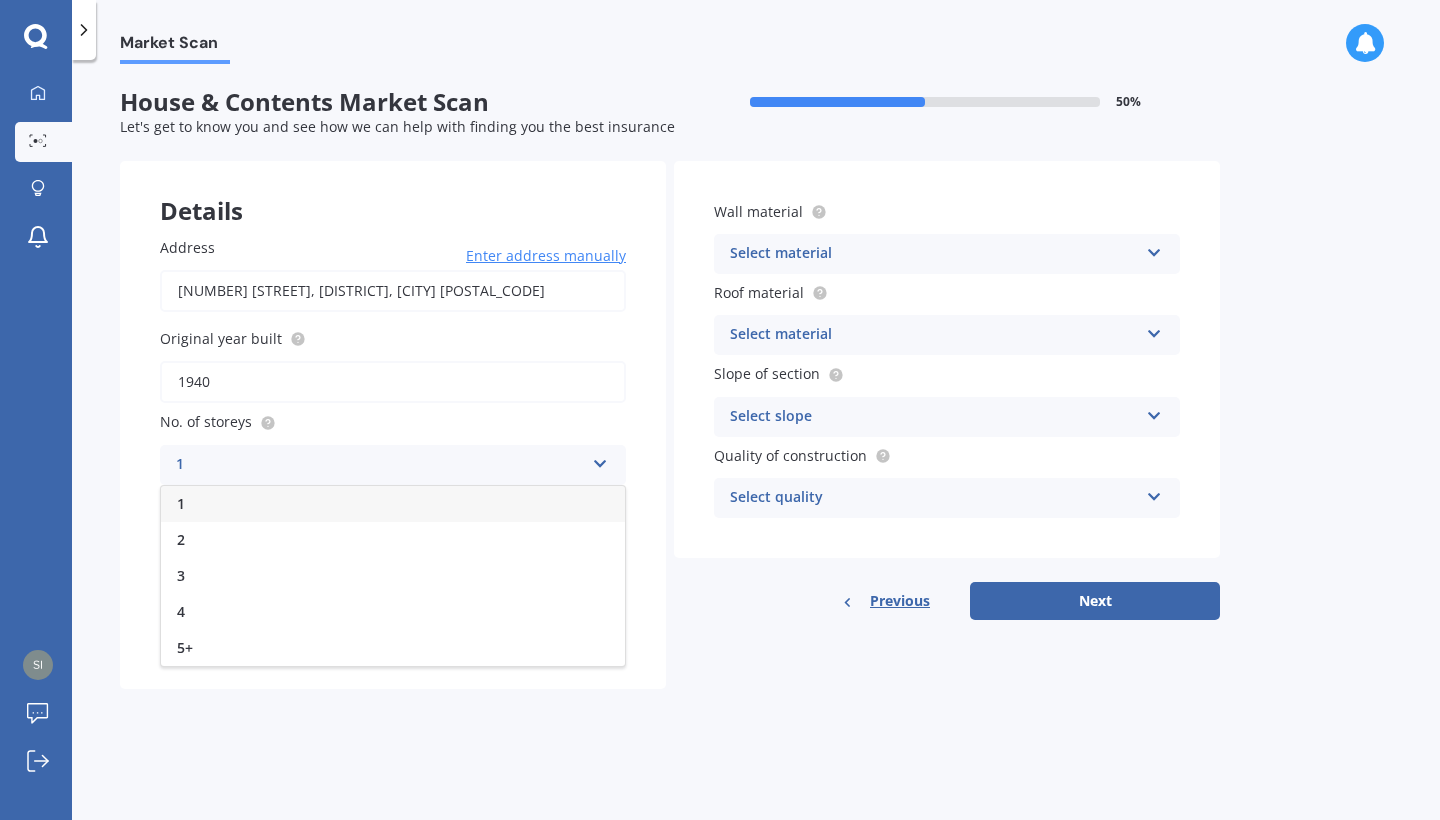 click on "1" at bounding box center [393, 504] 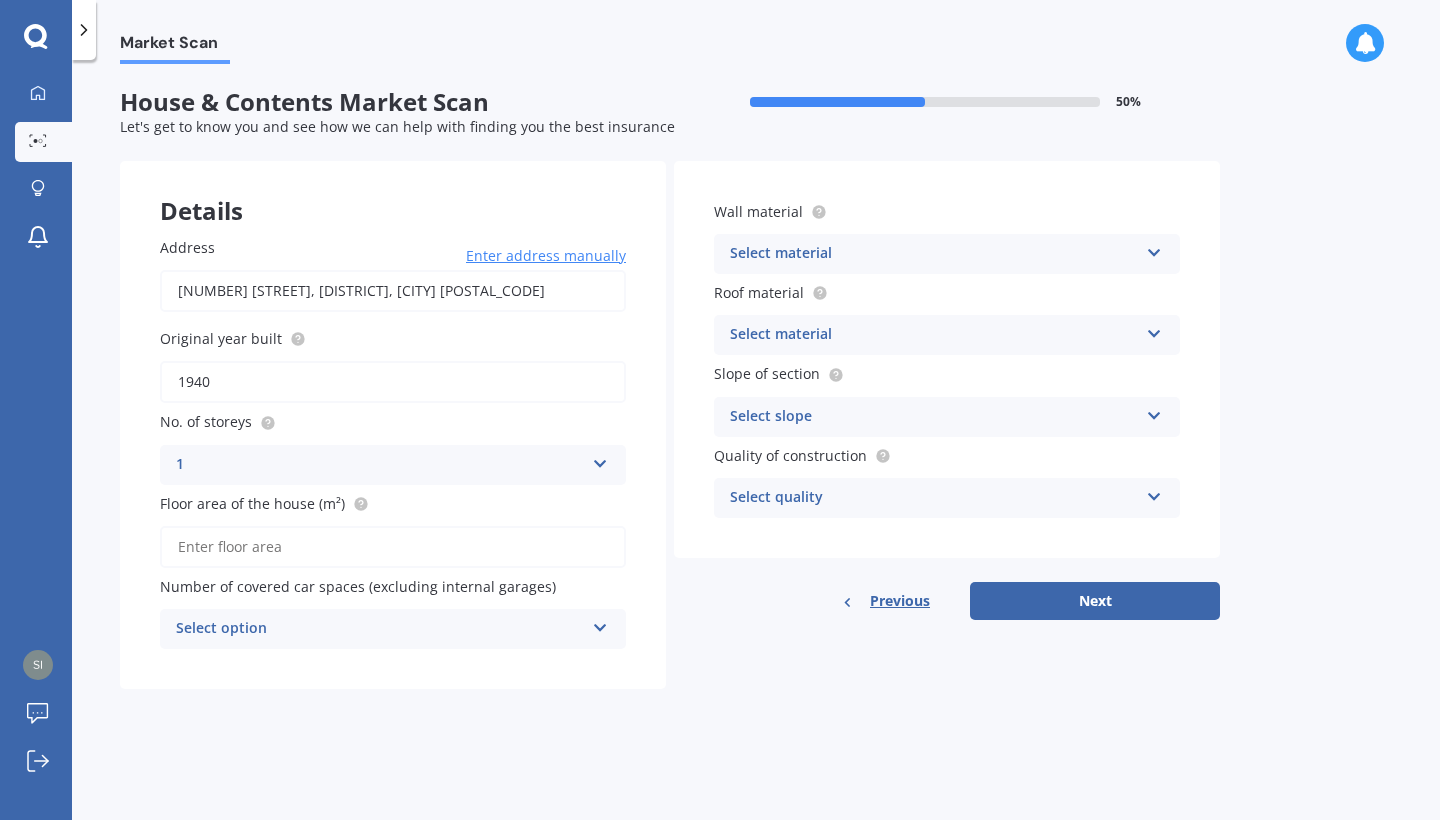 click on "Floor area of the house (m²)" at bounding box center (393, 547) 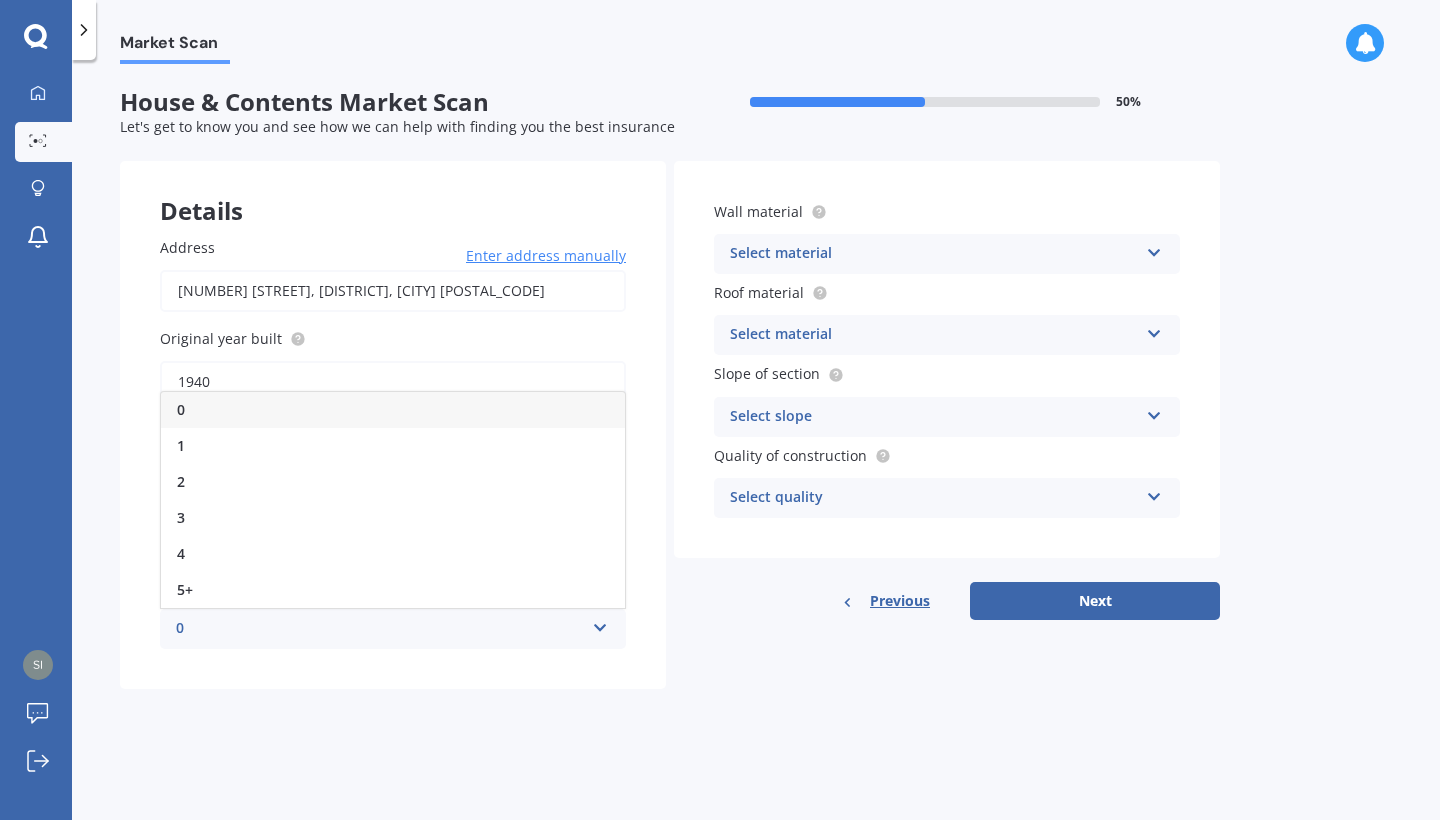 click on "0" at bounding box center [393, 410] 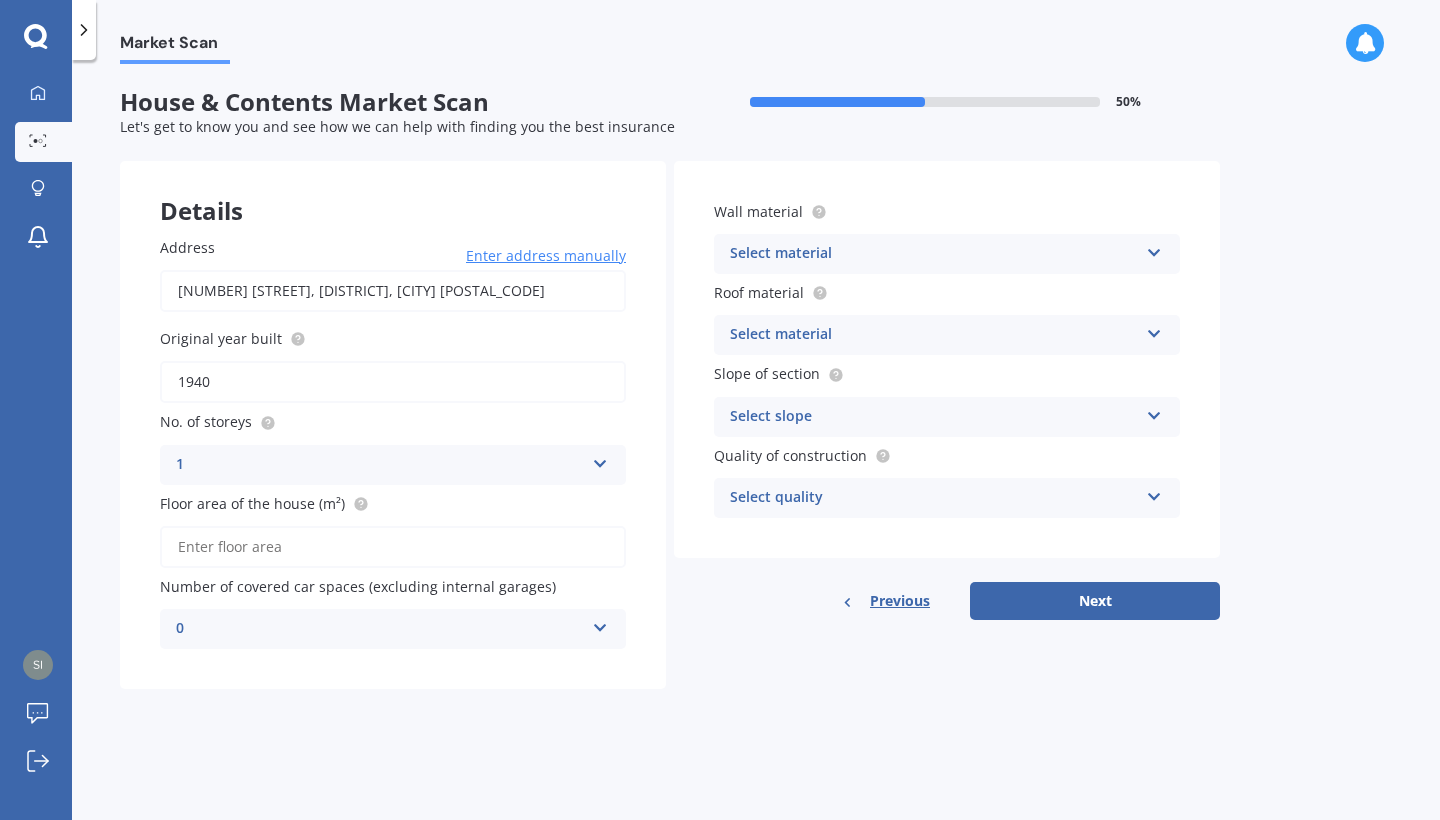 click on "Select material" at bounding box center (934, 254) 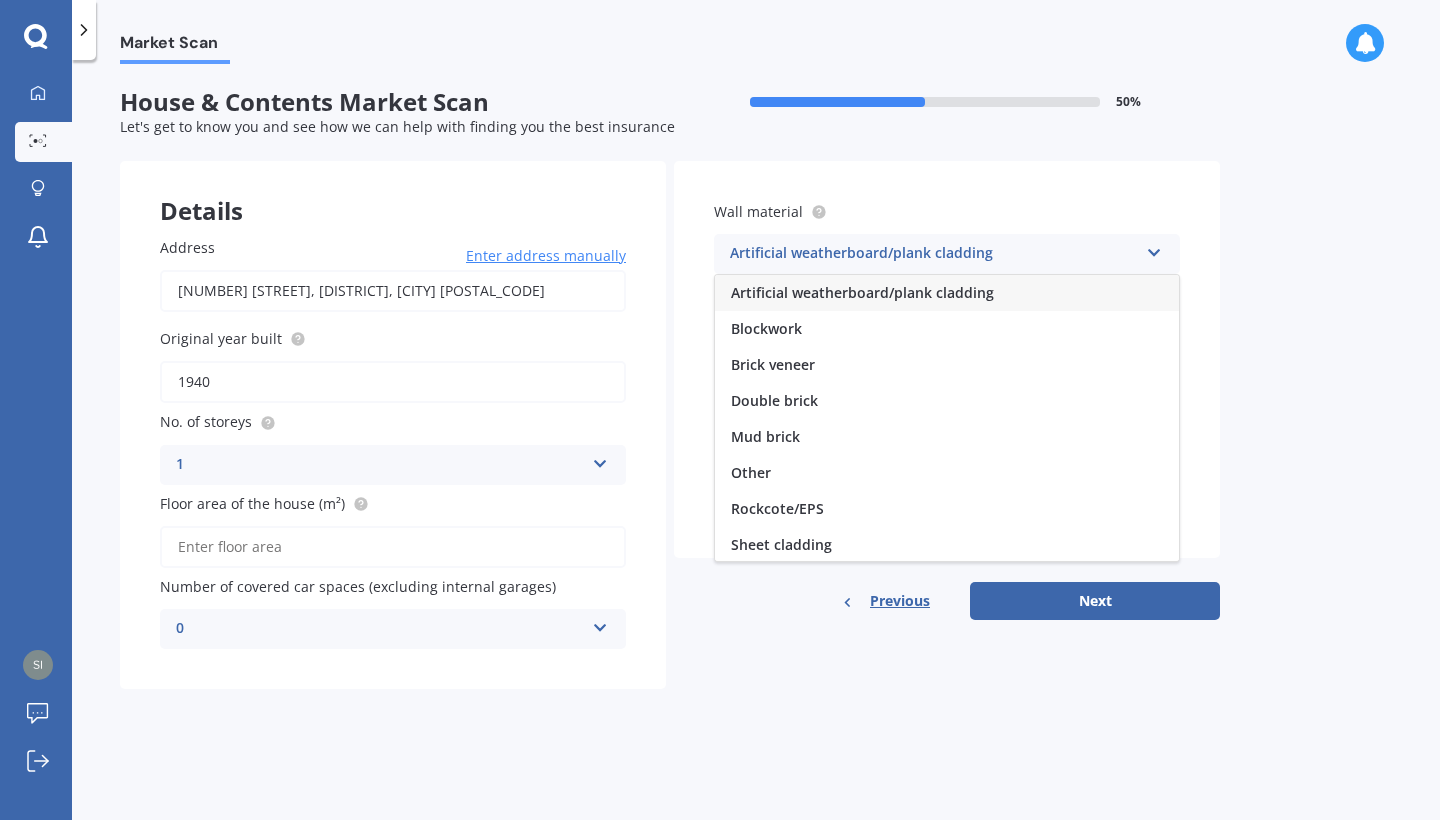 scroll, scrollTop: 0, scrollLeft: 0, axis: both 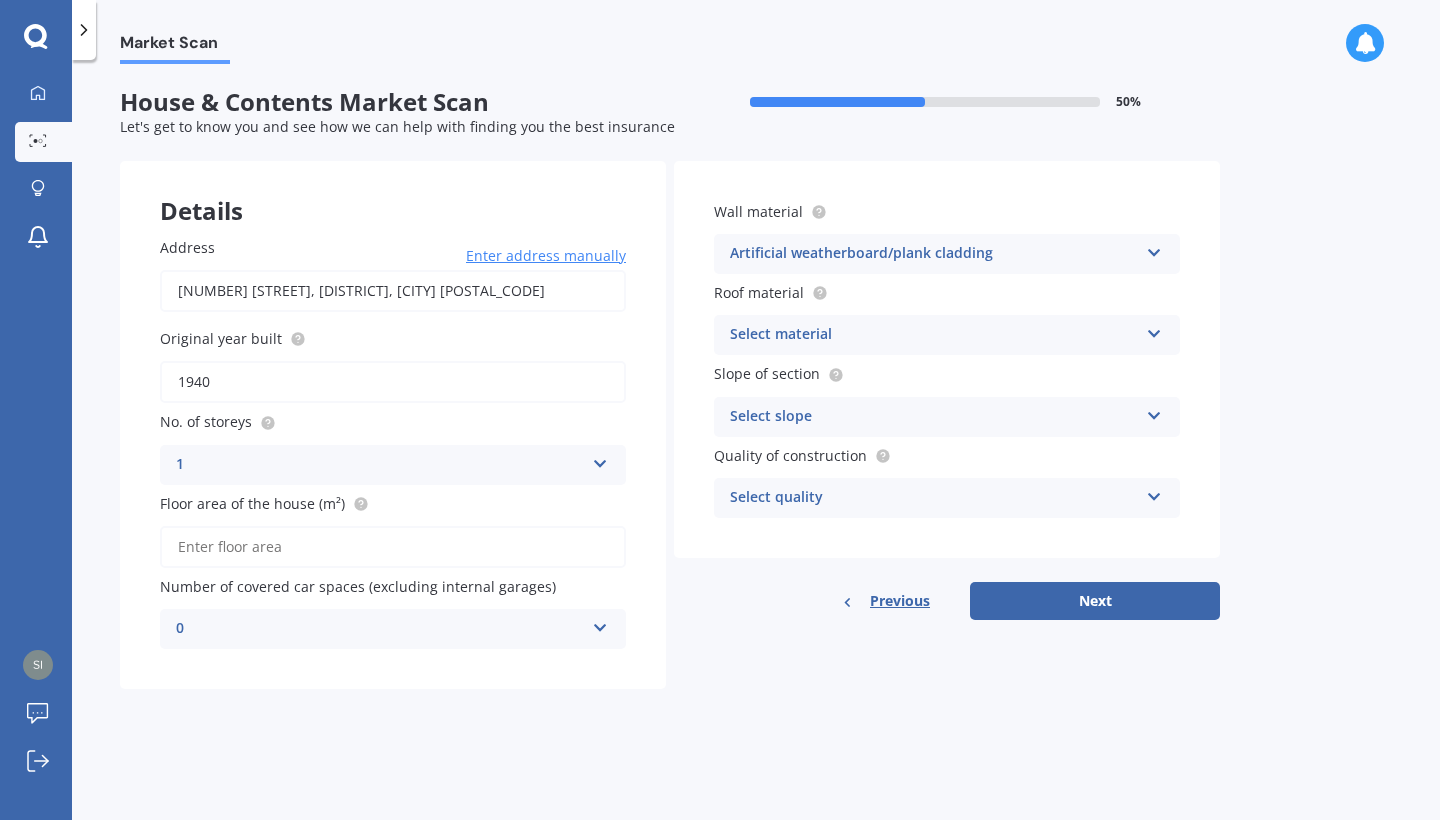 click on "Select material" at bounding box center (934, 335) 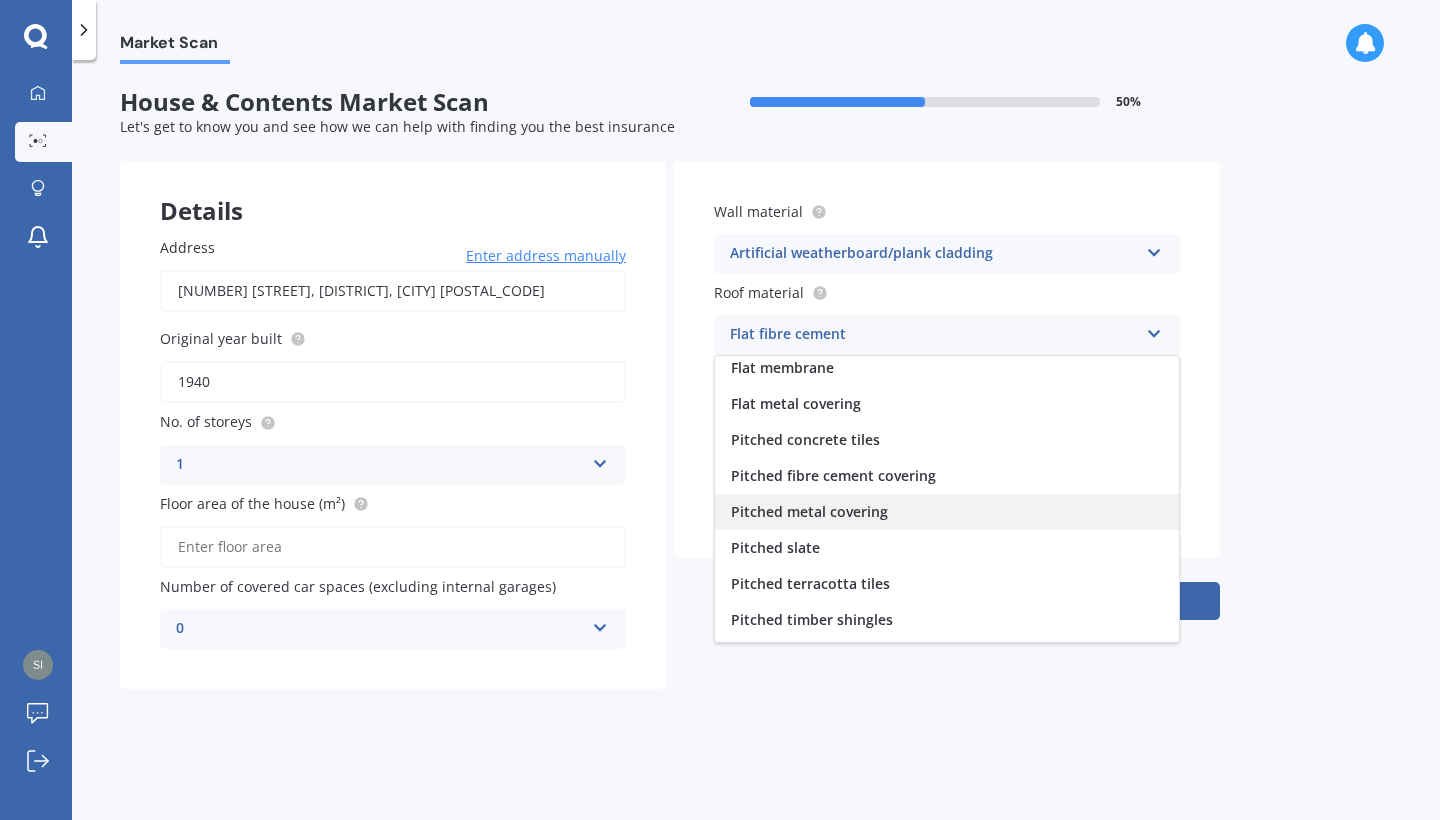 scroll, scrollTop: 39, scrollLeft: 0, axis: vertical 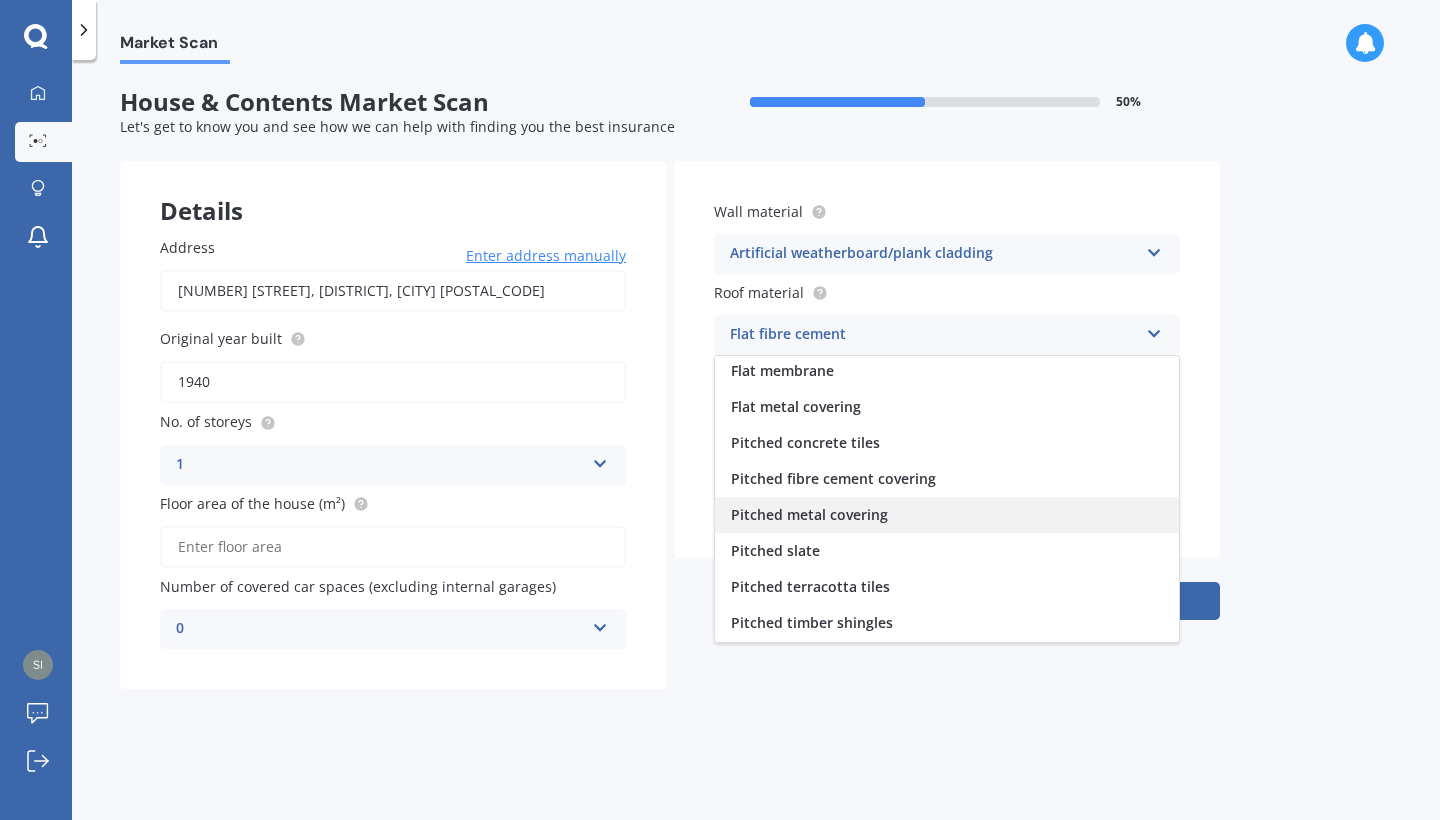 click on "Pitched metal covering" at bounding box center [947, 515] 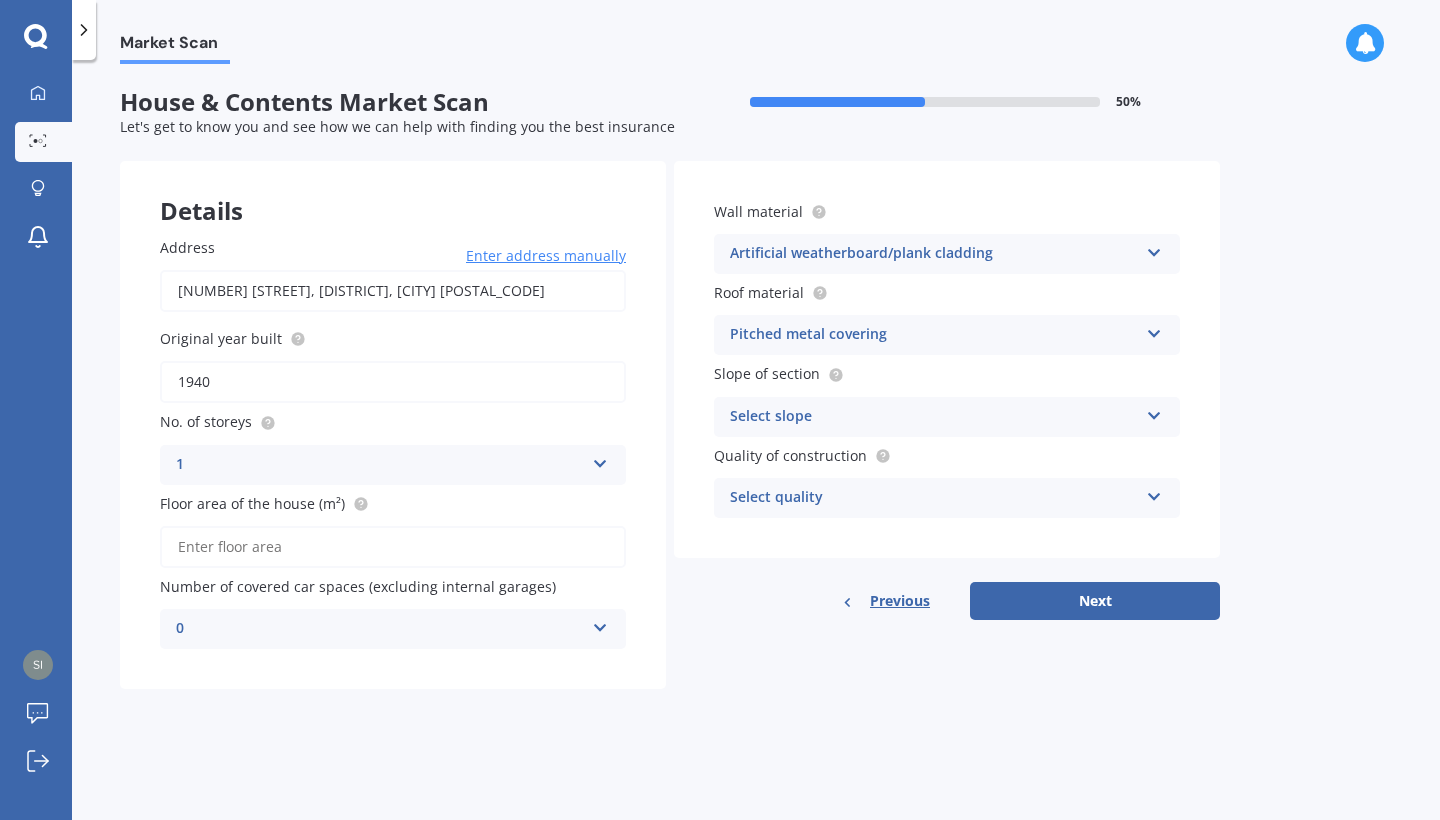 click on "Select slope" at bounding box center [934, 417] 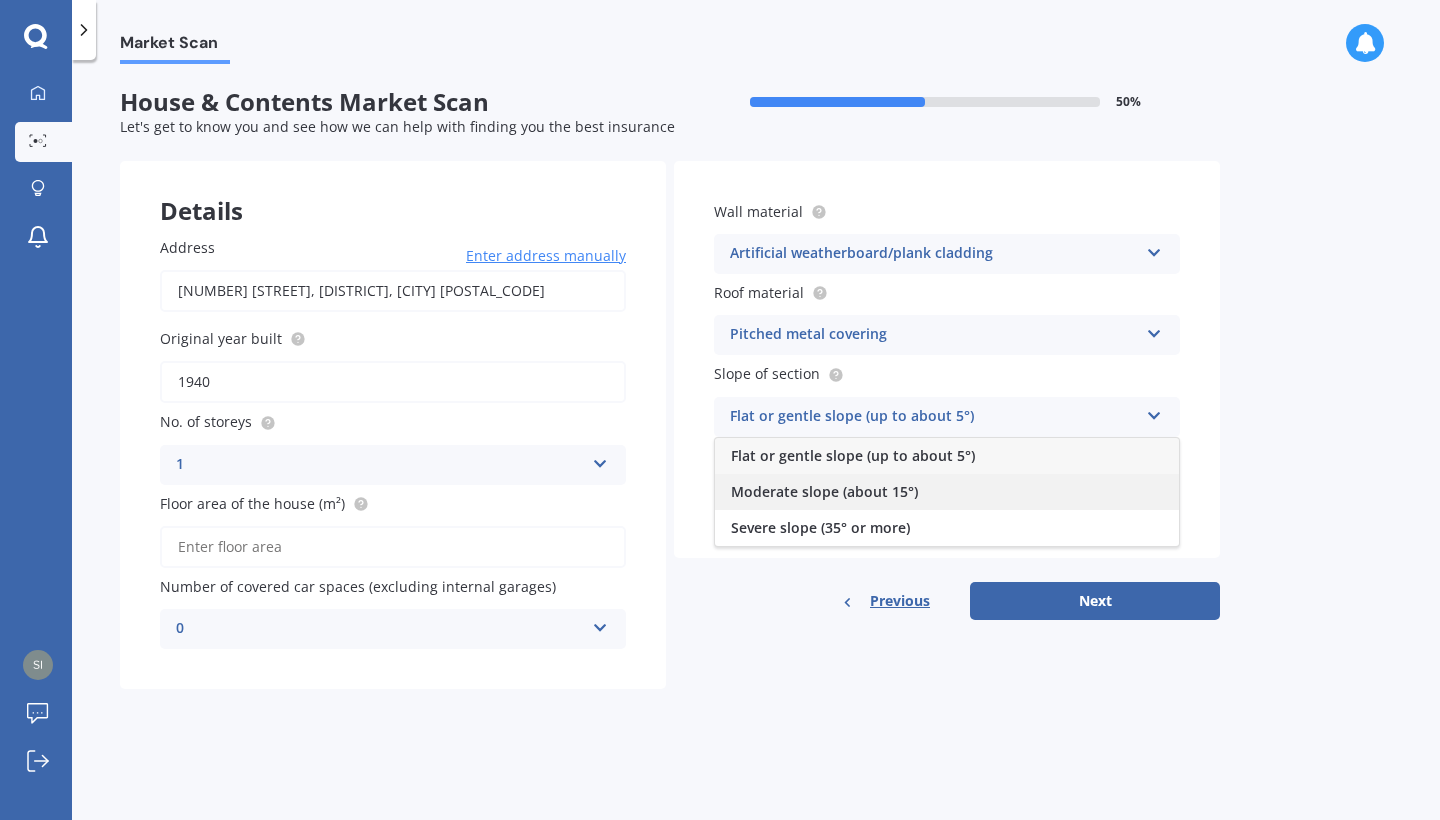 click on "Moderate slope (about 15°)" at bounding box center [947, 492] 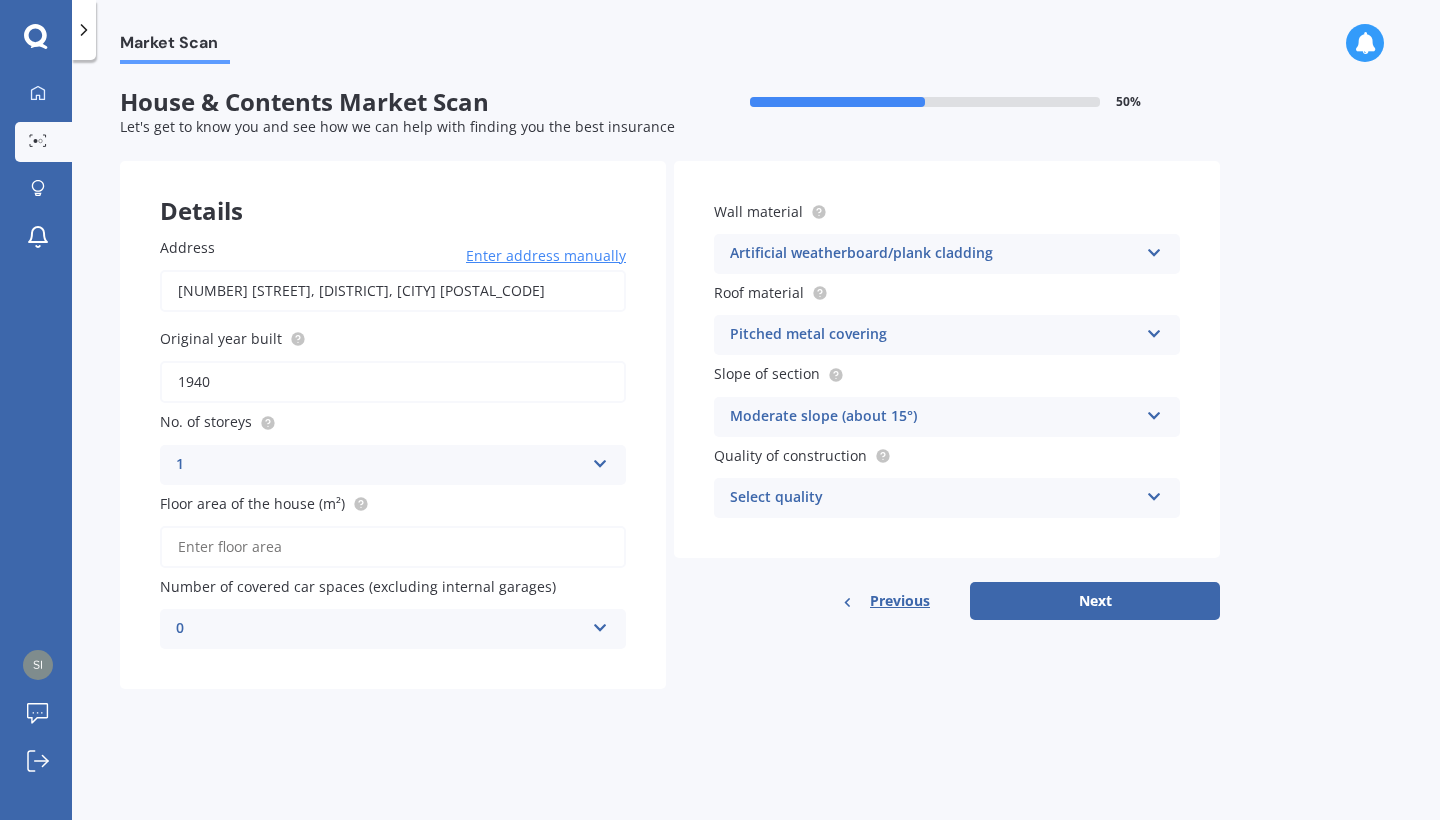 click on "Select quality" at bounding box center (934, 498) 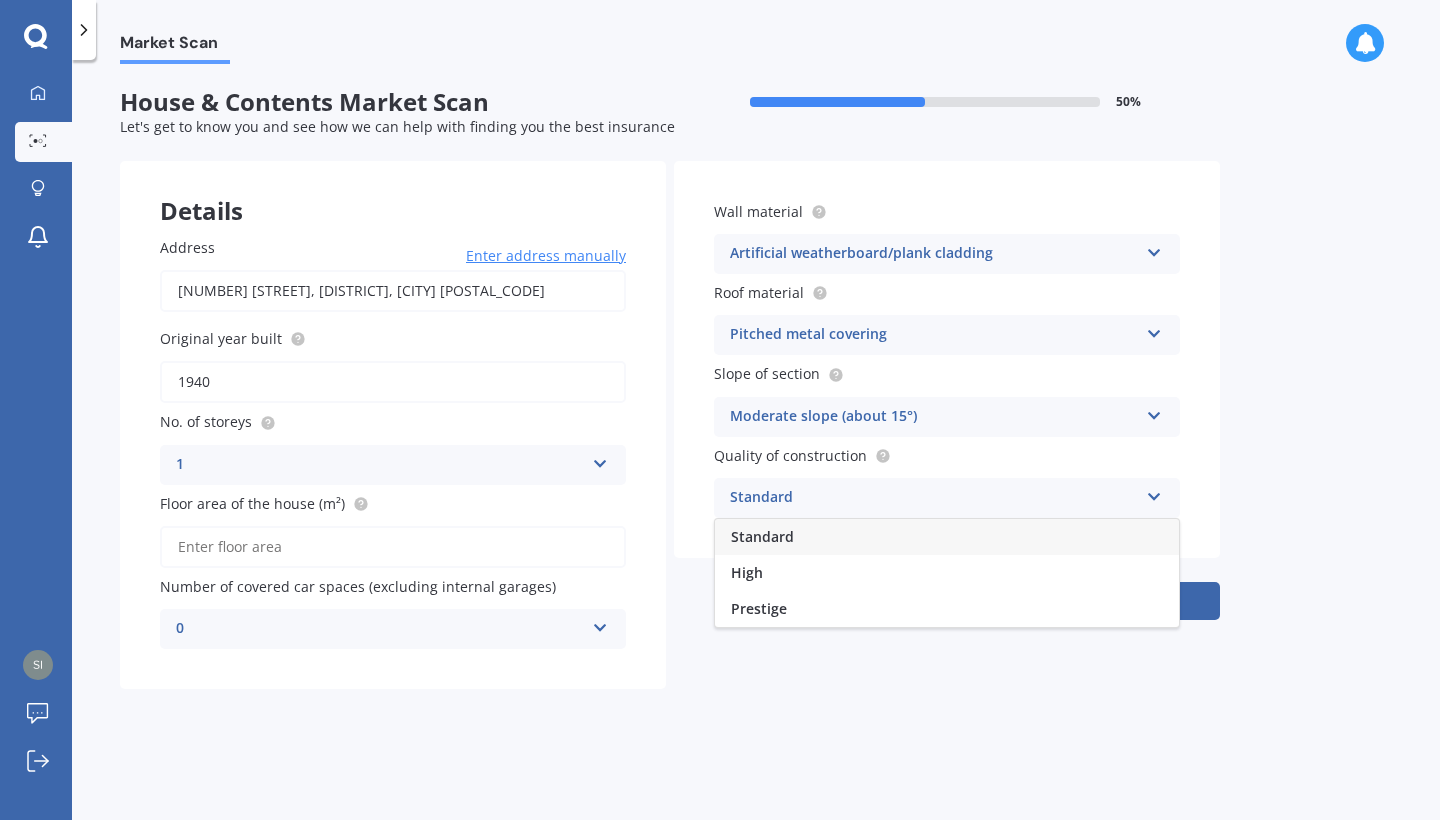 click on "Standard" at bounding box center (947, 537) 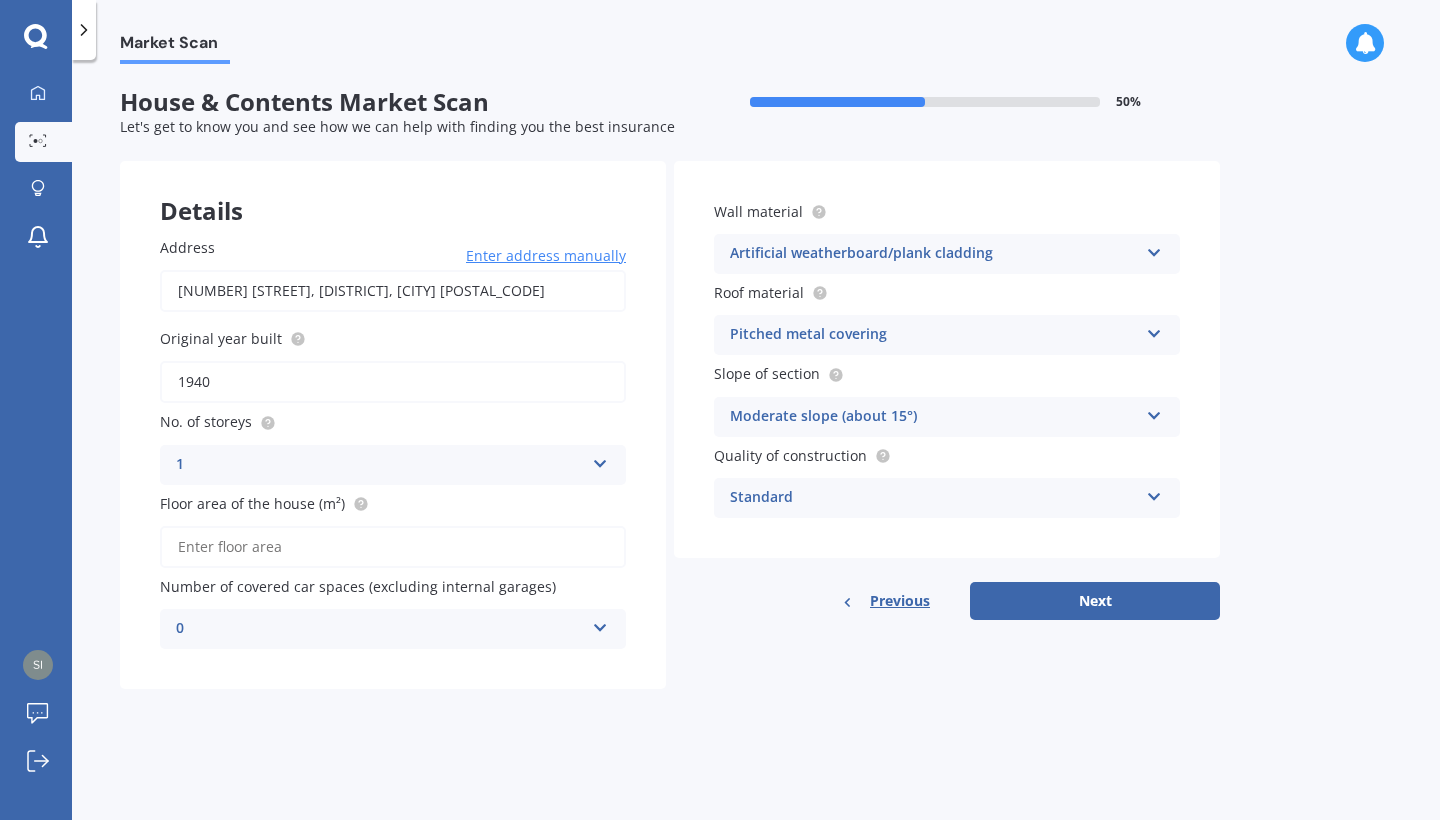 click on "Floor area of the house (m²)" at bounding box center (393, 547) 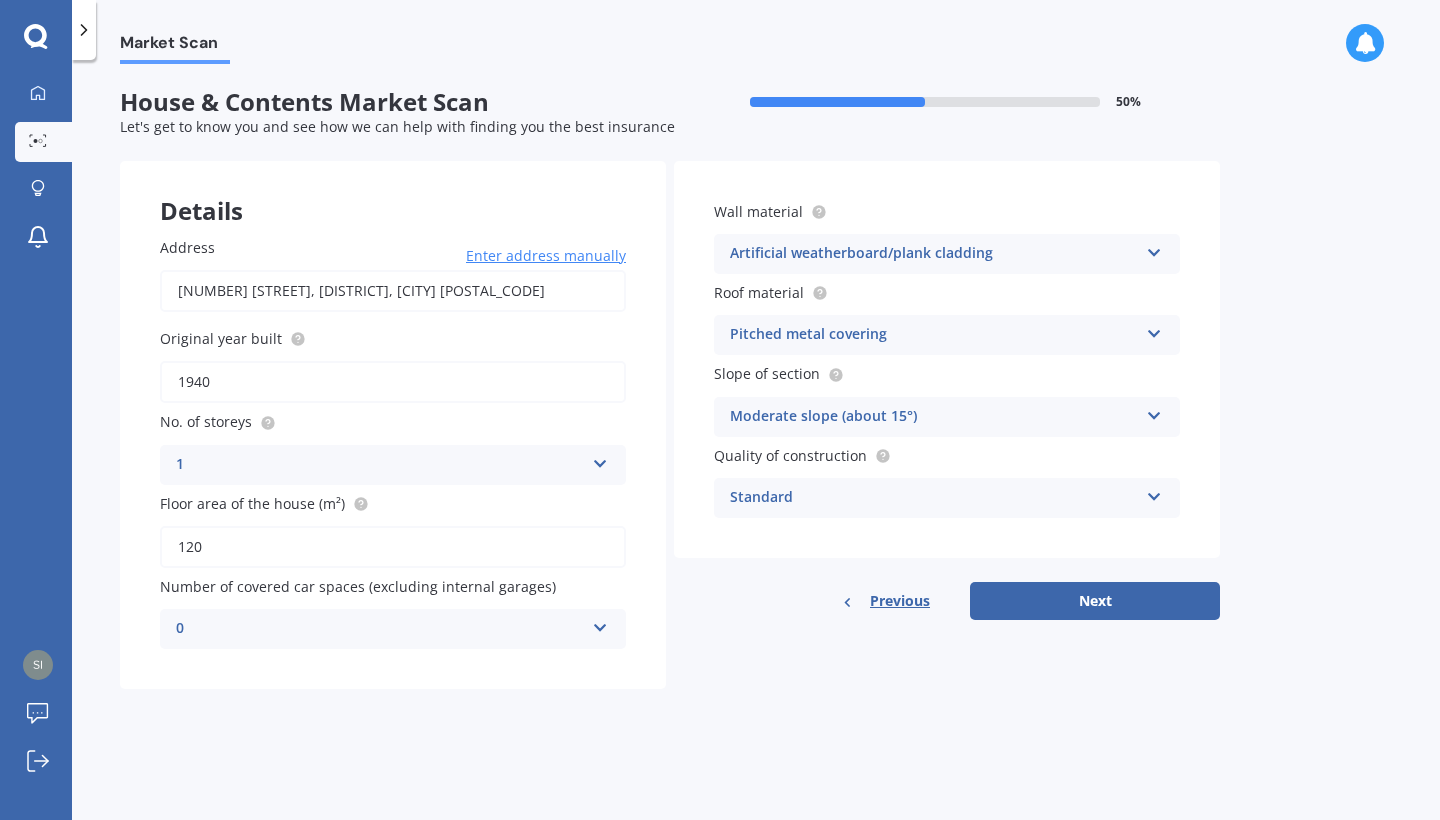 type on "120" 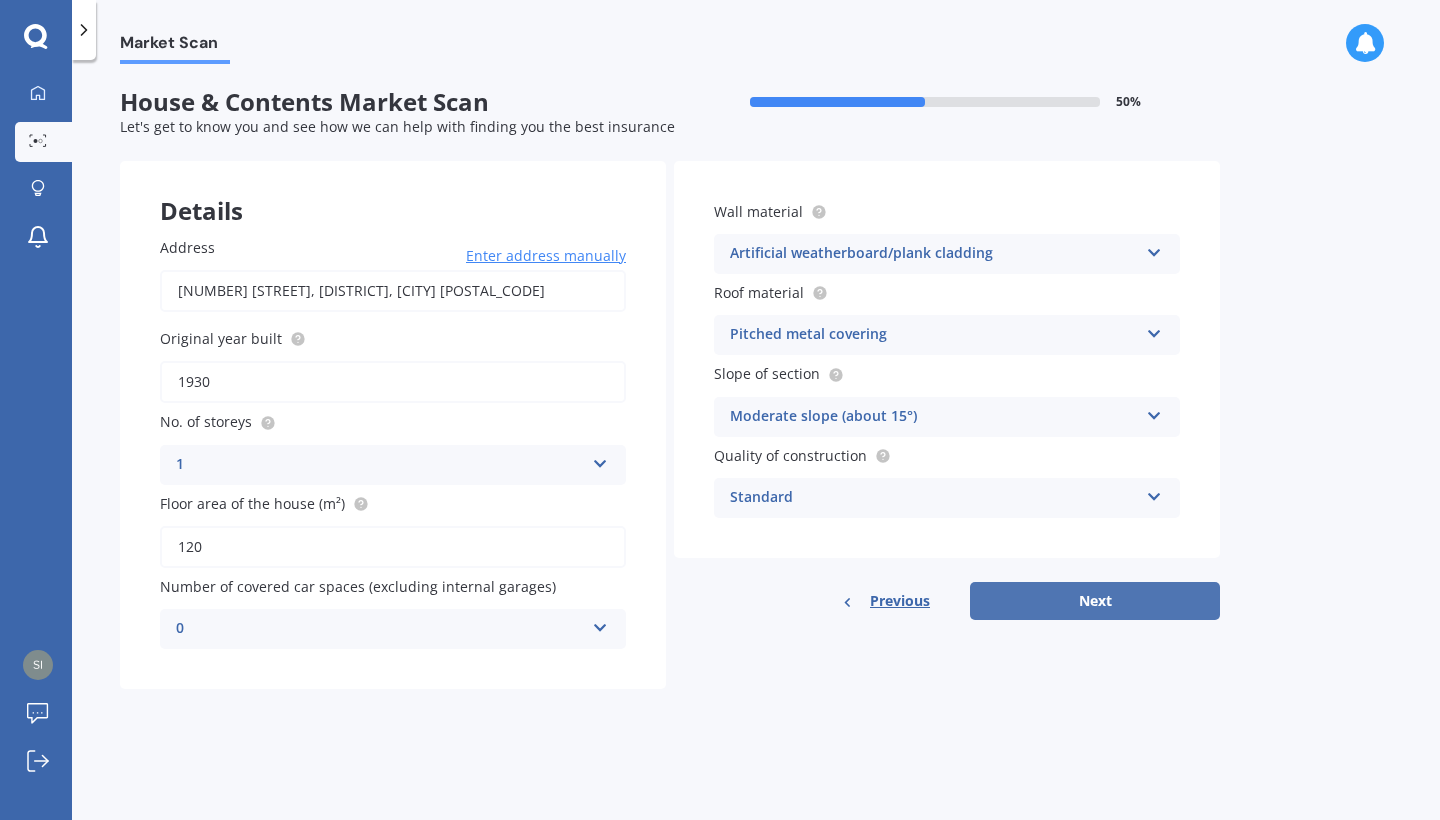 type on "1930" 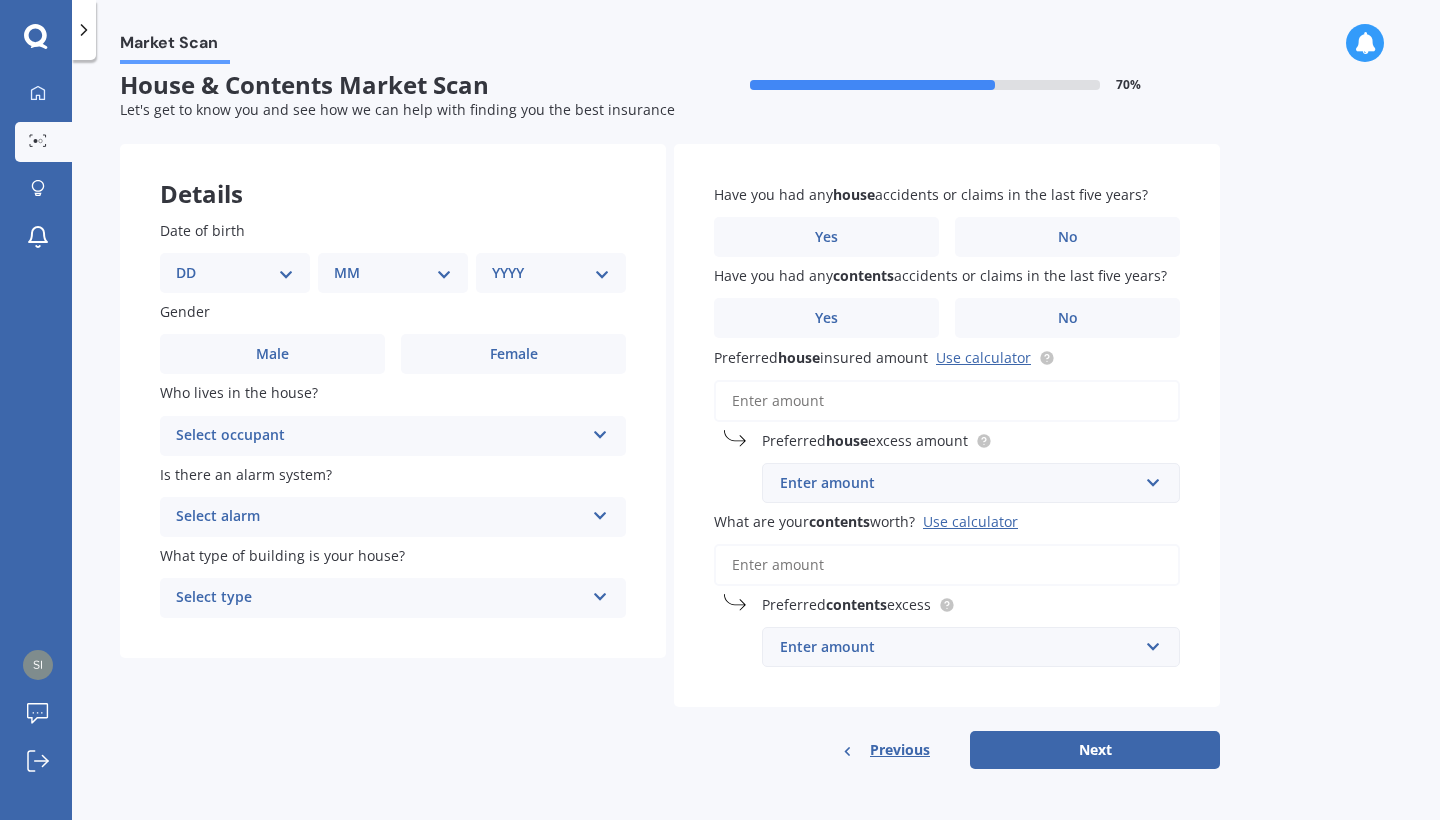 scroll, scrollTop: 14, scrollLeft: 0, axis: vertical 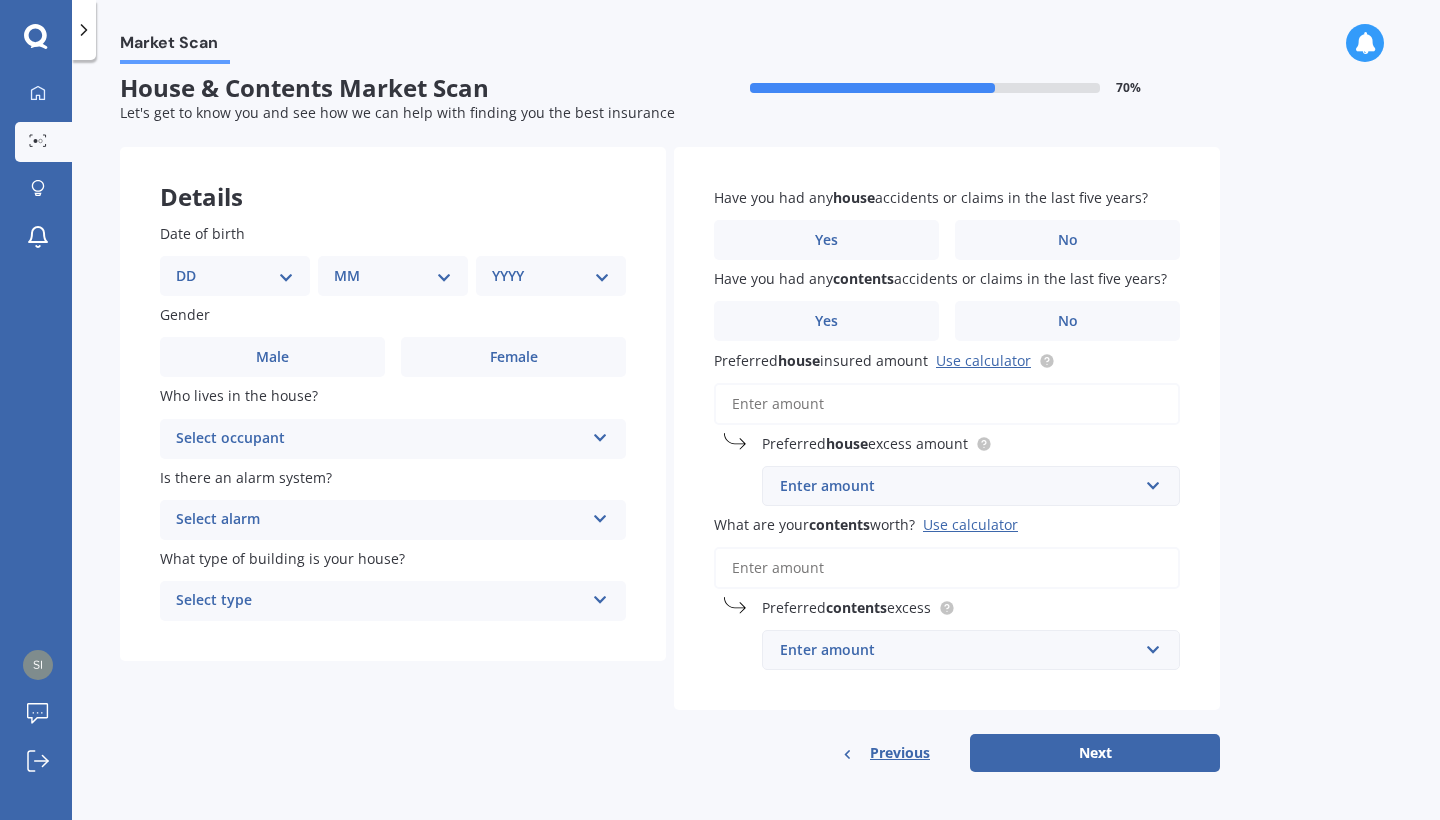 click on "DD 01 02 03 04 05 06 07 08 09 10 11 12 13 14 15 16 17 18 19 20 21 22 23 24 25 26 27 28 29 30 31" at bounding box center [235, 276] 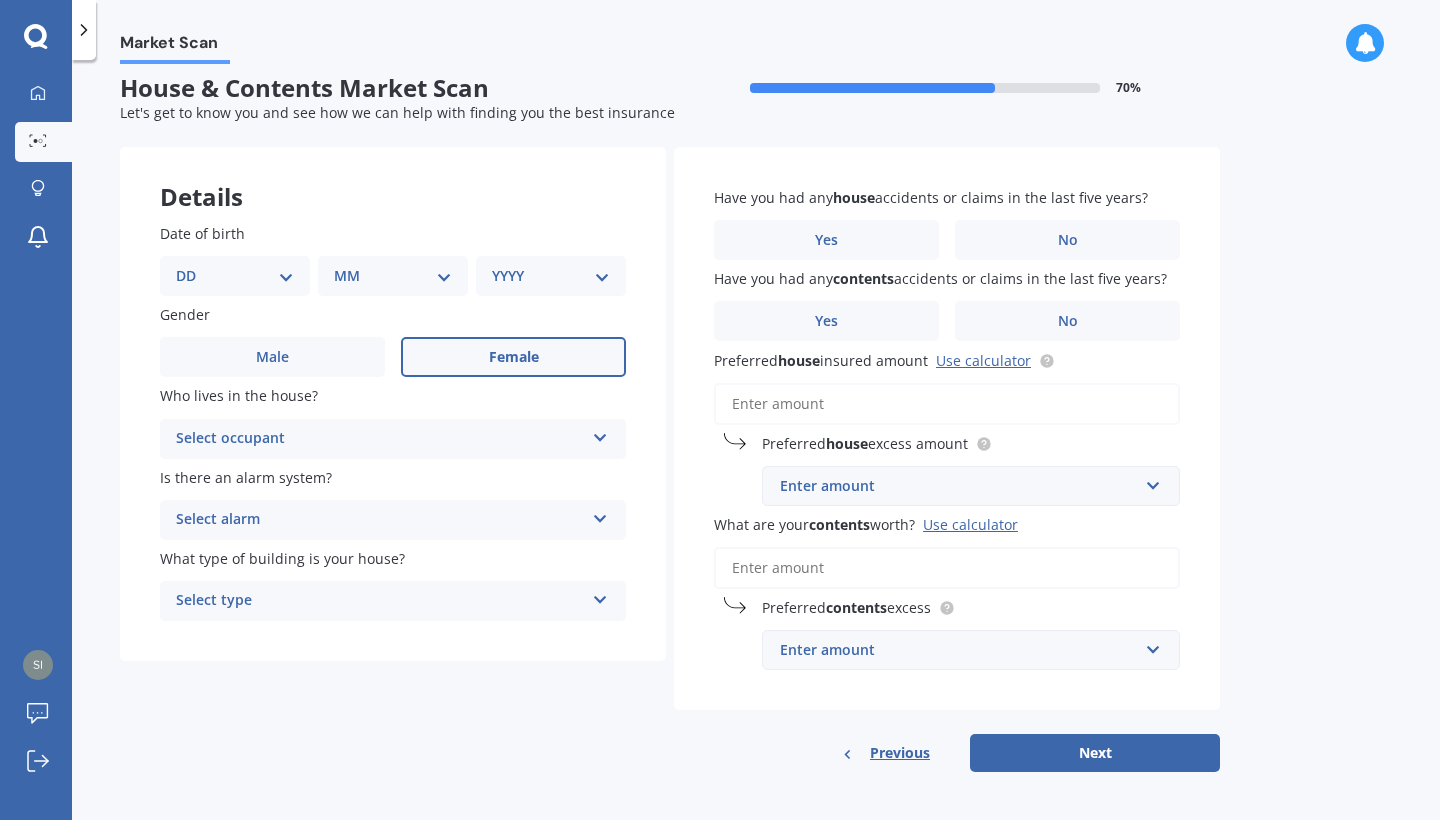 click on "Female" at bounding box center [513, 357] 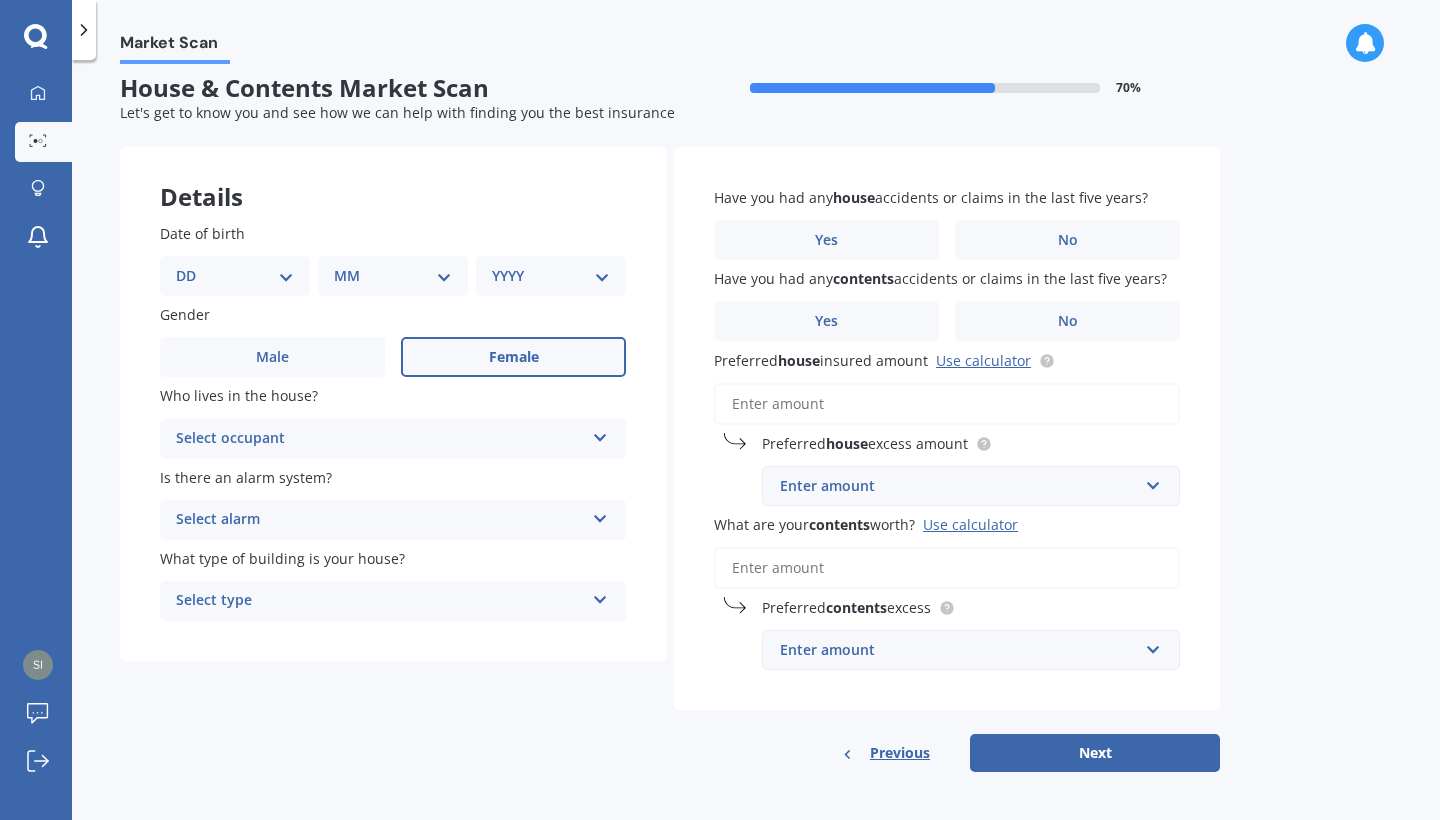 select on "10" 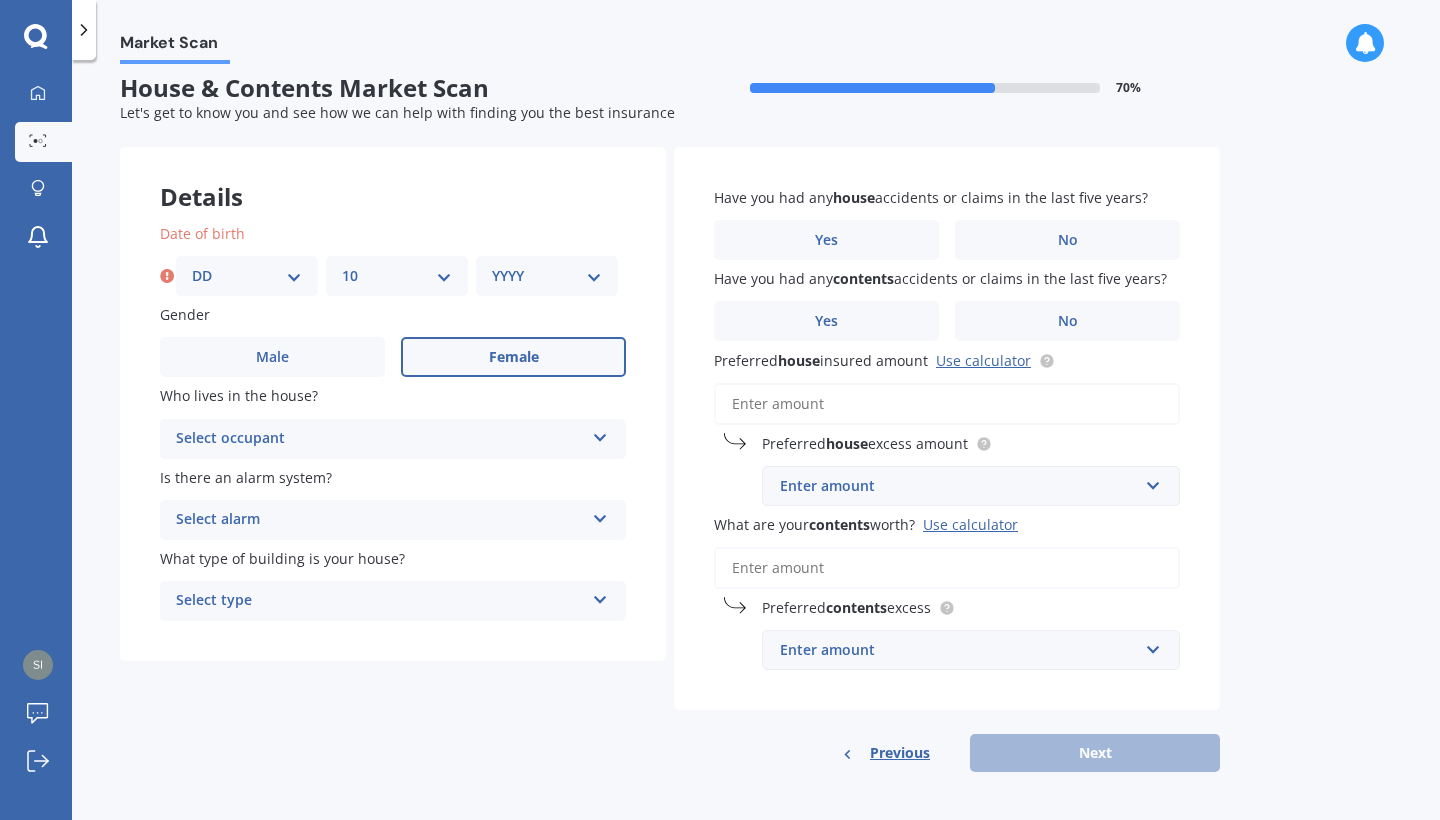 click on "YYYY 2009 2008 2007 2006 2005 2004 2003 2002 2001 2000 1999 1998 1997 1996 1995 1994 1993 1992 1991 1990 1989 1988 1987 1986 1985 1984 1983 1982 1981 1980 1979 1978 1977 1976 1975 1974 1973 1972 1971 1970 1969 1968 1967 1966 1965 1964 1963 1962 1961 1960 1959 1958 1957 1956 1955 1954 1953 1952 1951 1950 1949 1948 1947 1946 1945 1944 1943 1942 1941 1940 1939 1938 1937 1936 1935 1934 1933 1932 1931 1930 1929 1928 1927 1926 1925 1924 1923 1922 1921 1920 1919 1918 1917 1916 1915 1914 1913 1912 1911 1910" at bounding box center (547, 276) 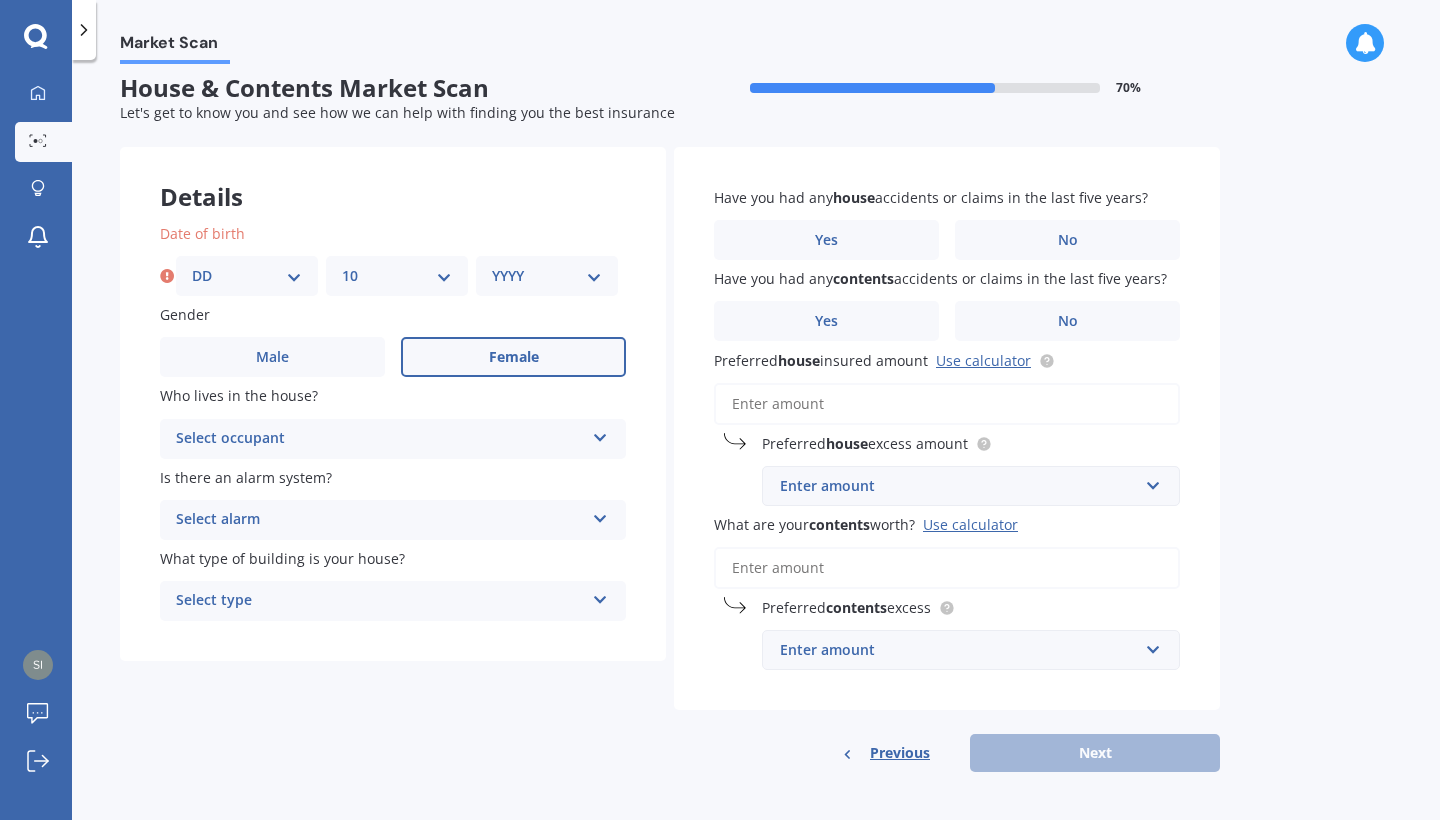 select on "2001" 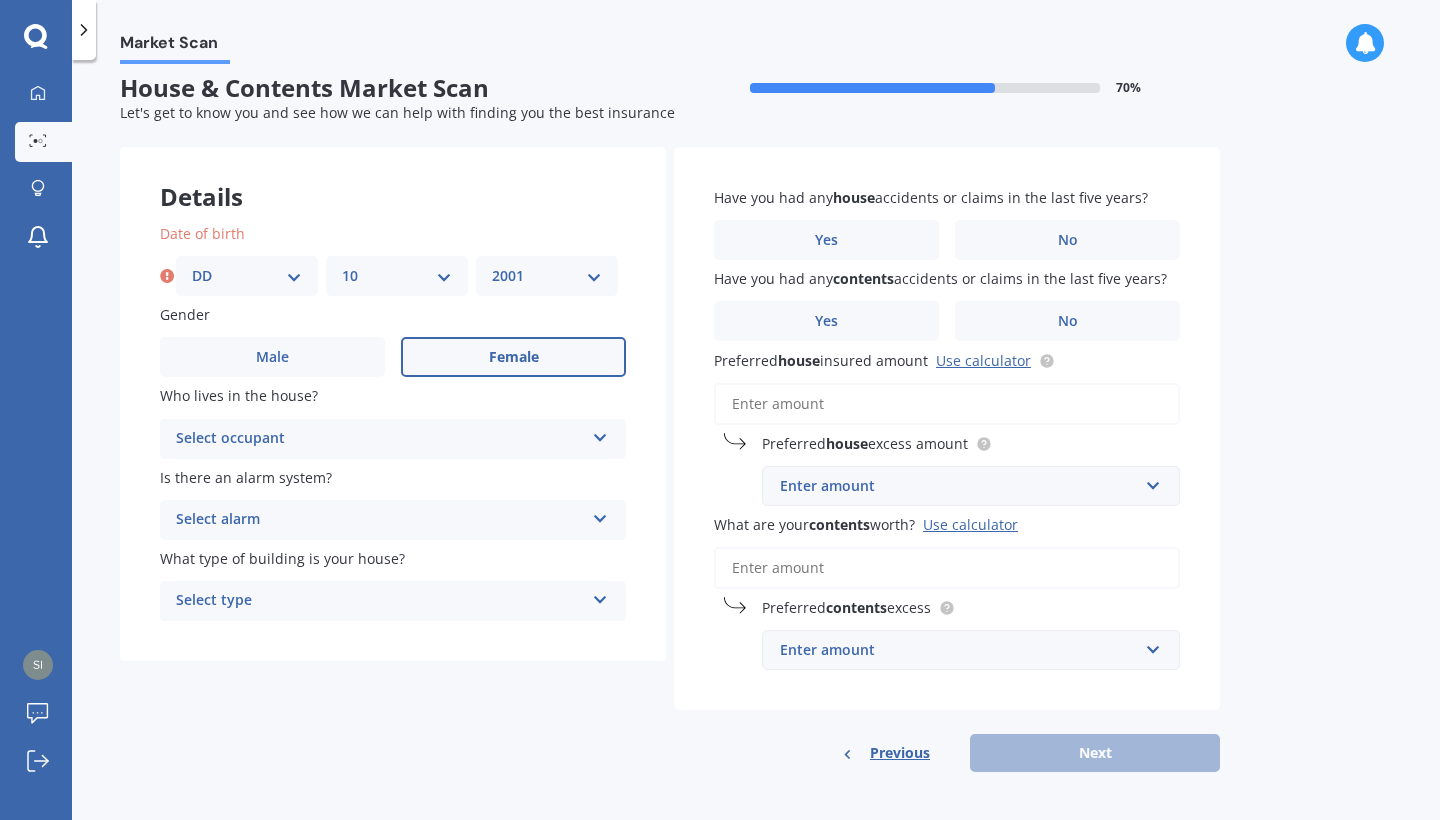 select on "20" 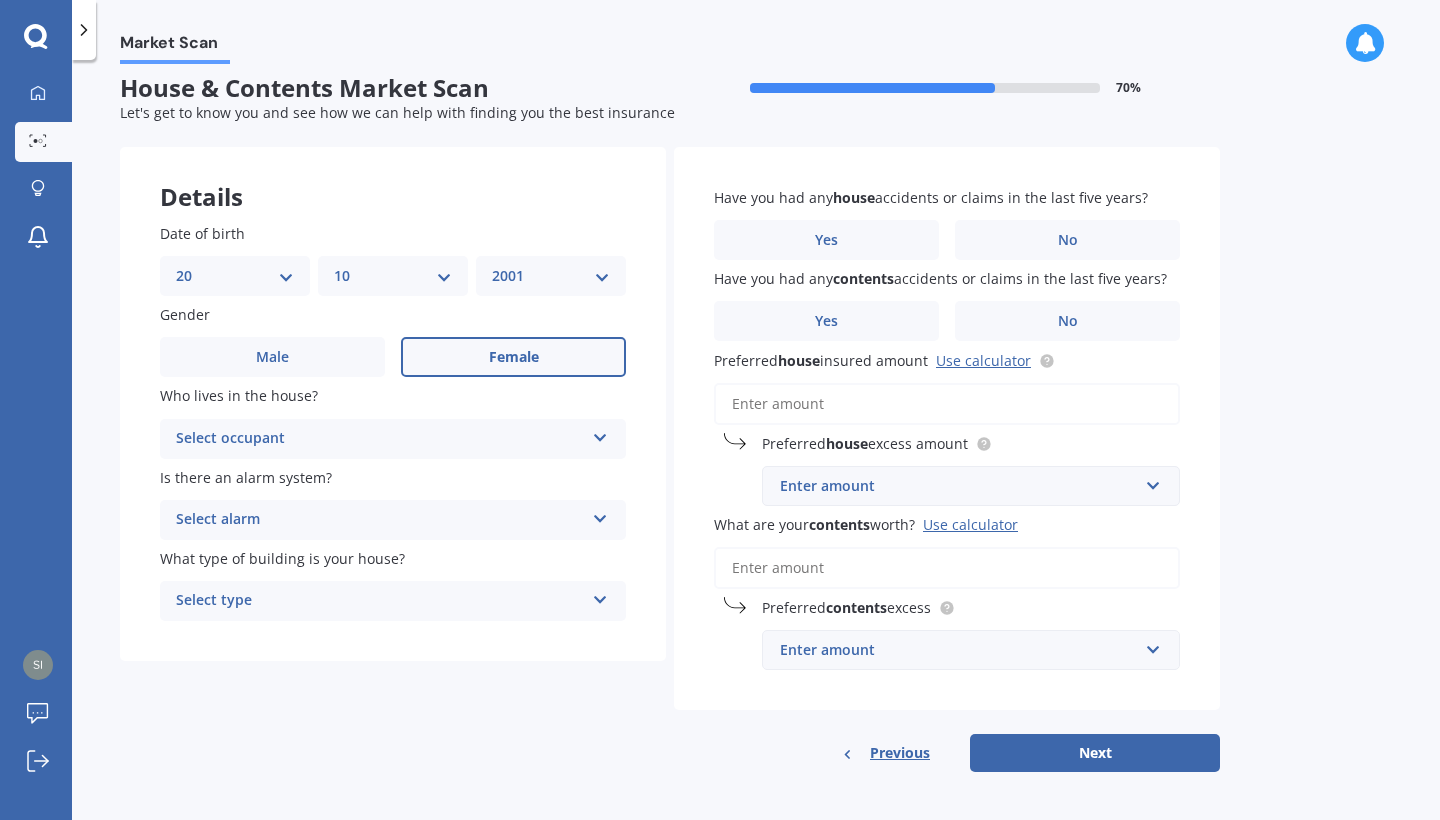 click on "Select occupant" at bounding box center [380, 439] 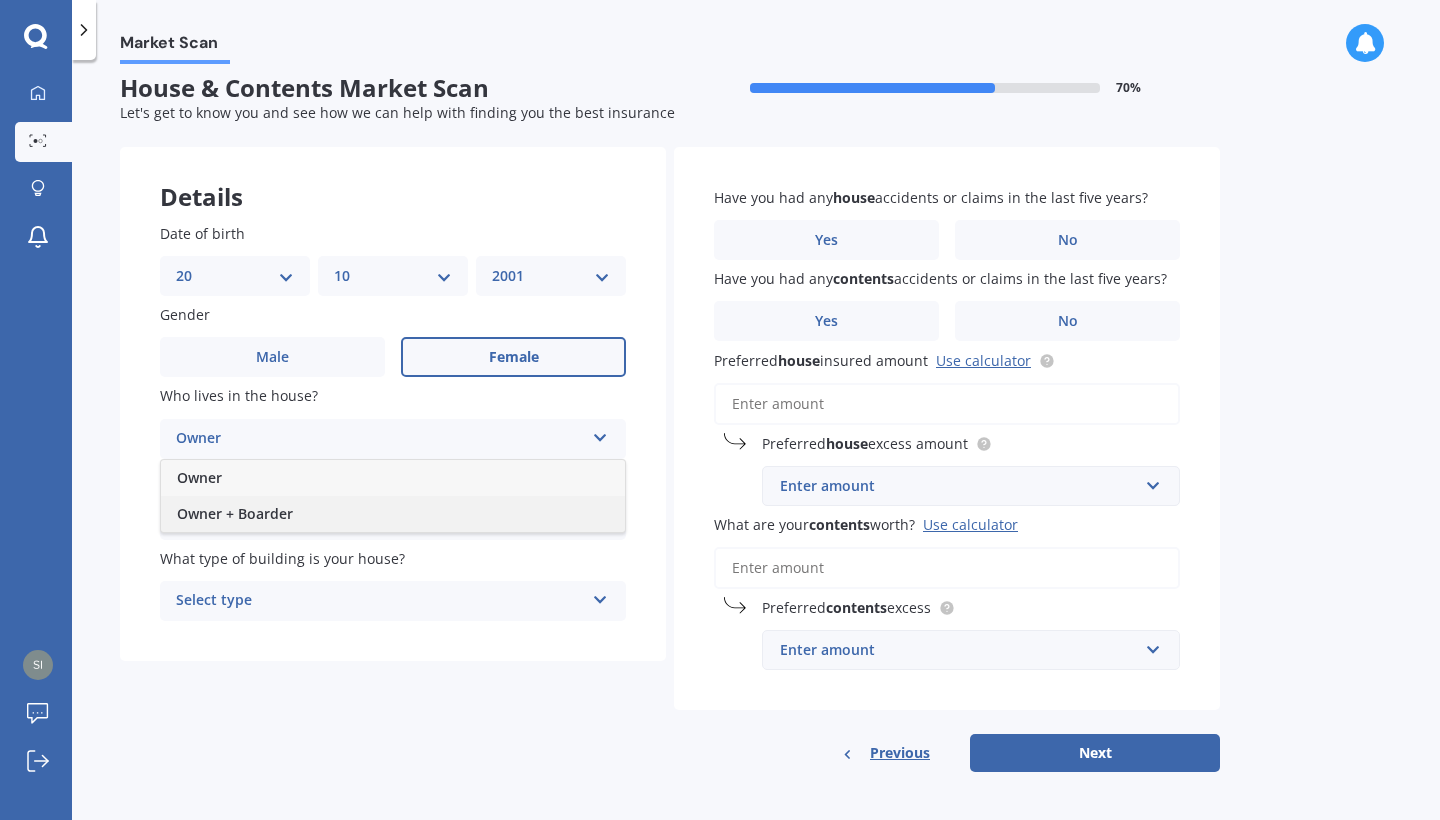 click on "Owner + Boarder" at bounding box center [393, 514] 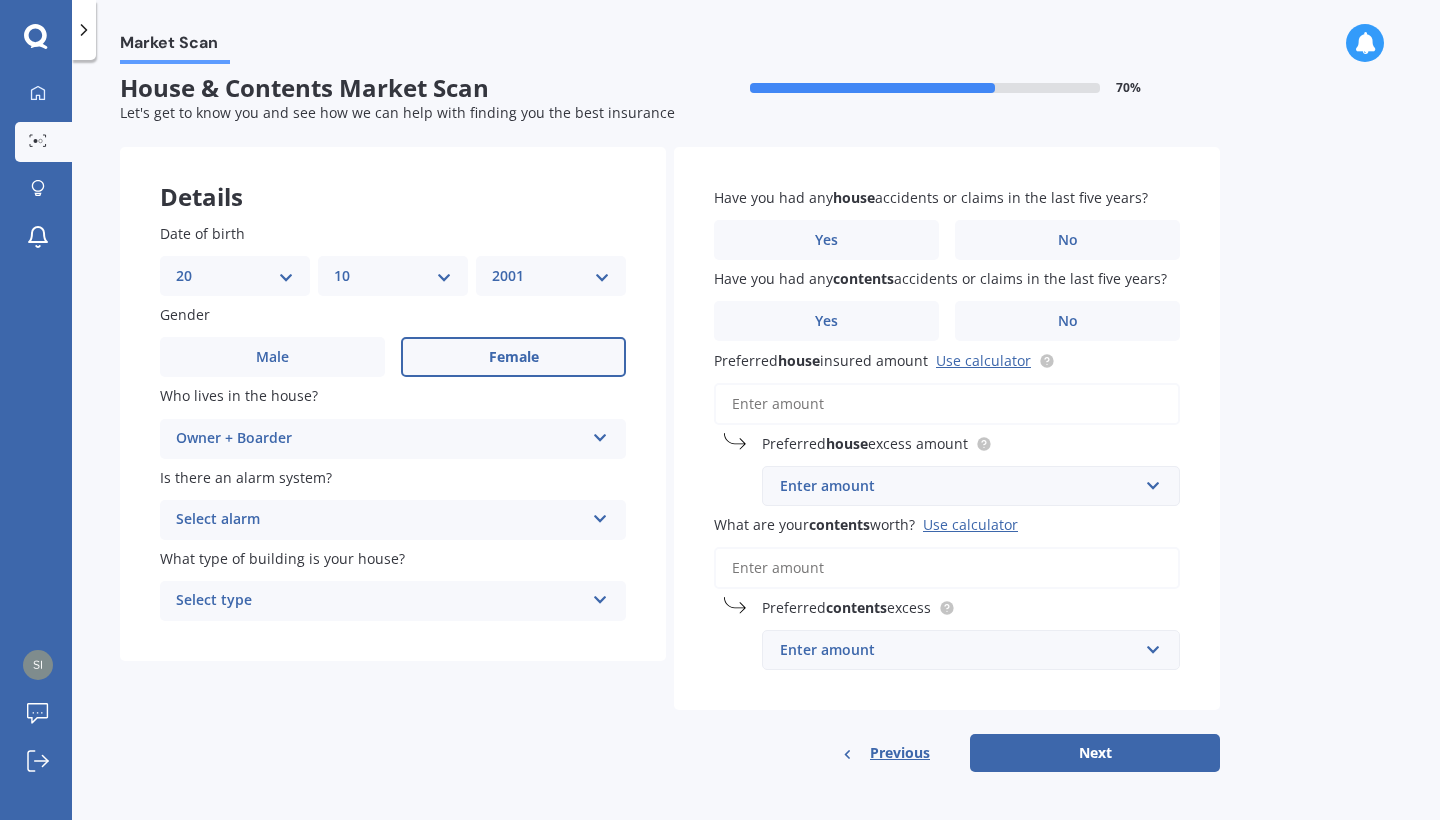 click on "Select alarm" at bounding box center (380, 520) 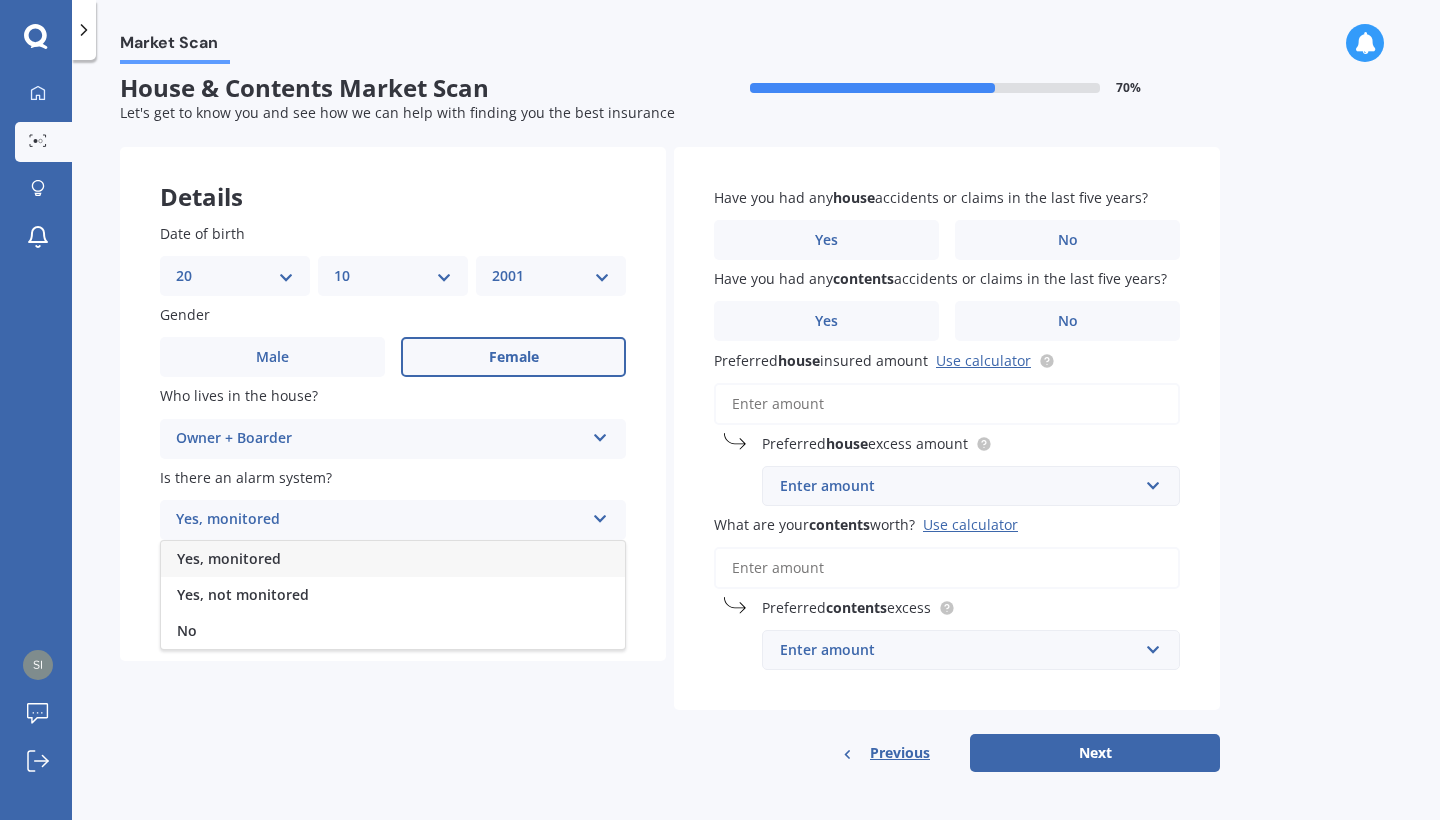 click on "Yes, monitored" at bounding box center (393, 559) 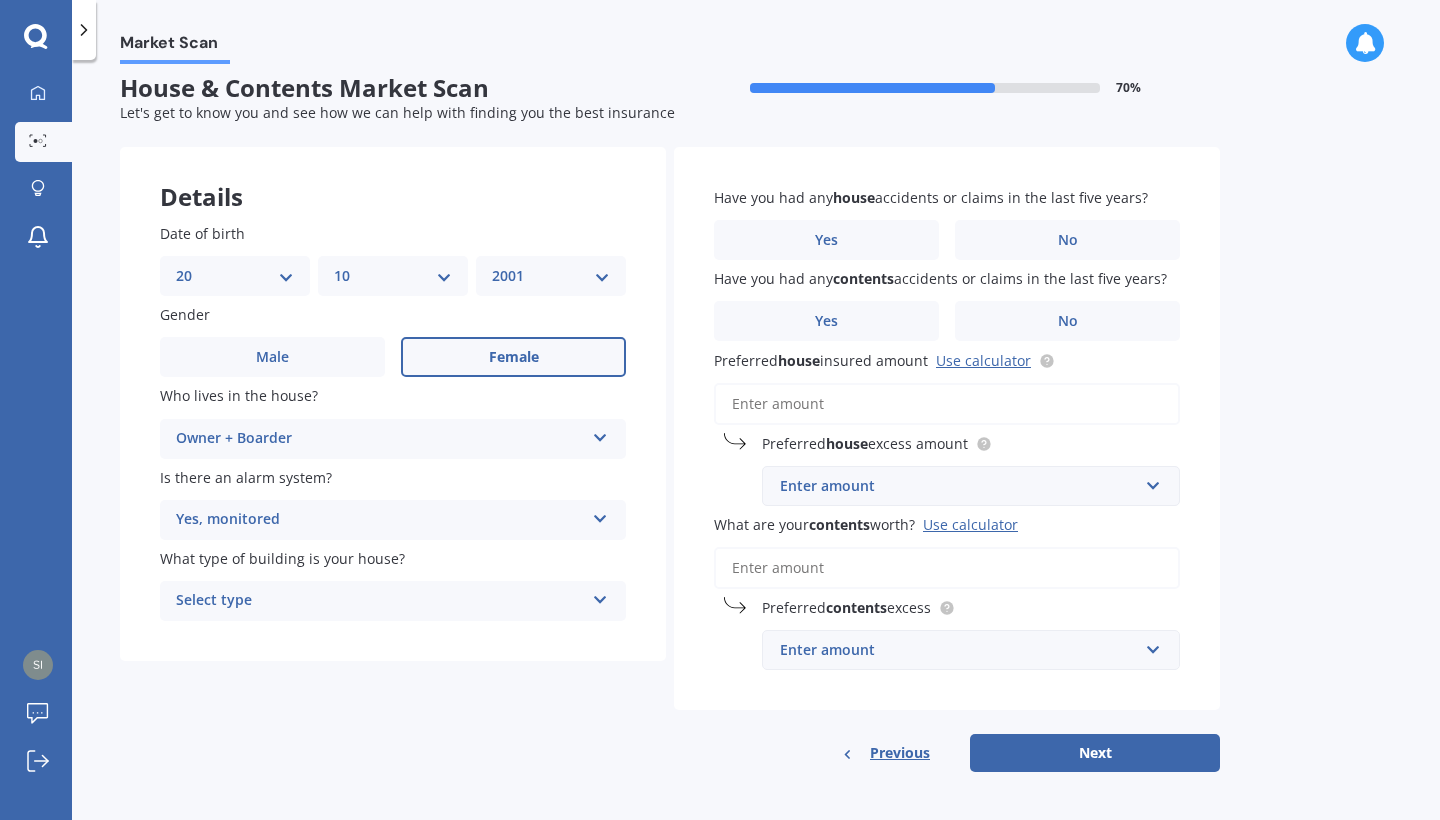 click on "Select type" at bounding box center (380, 601) 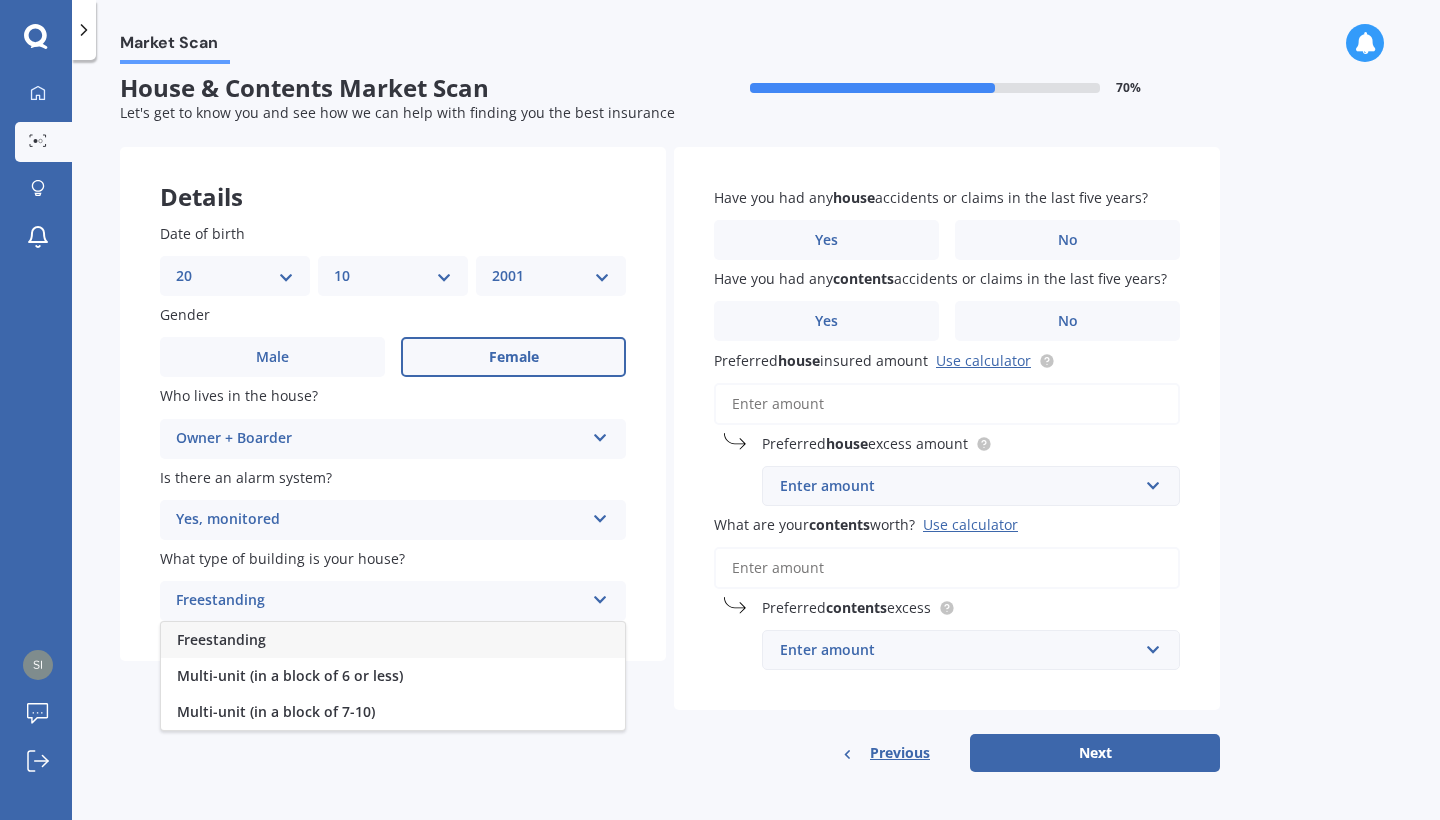 click on "Freestanding" at bounding box center (393, 640) 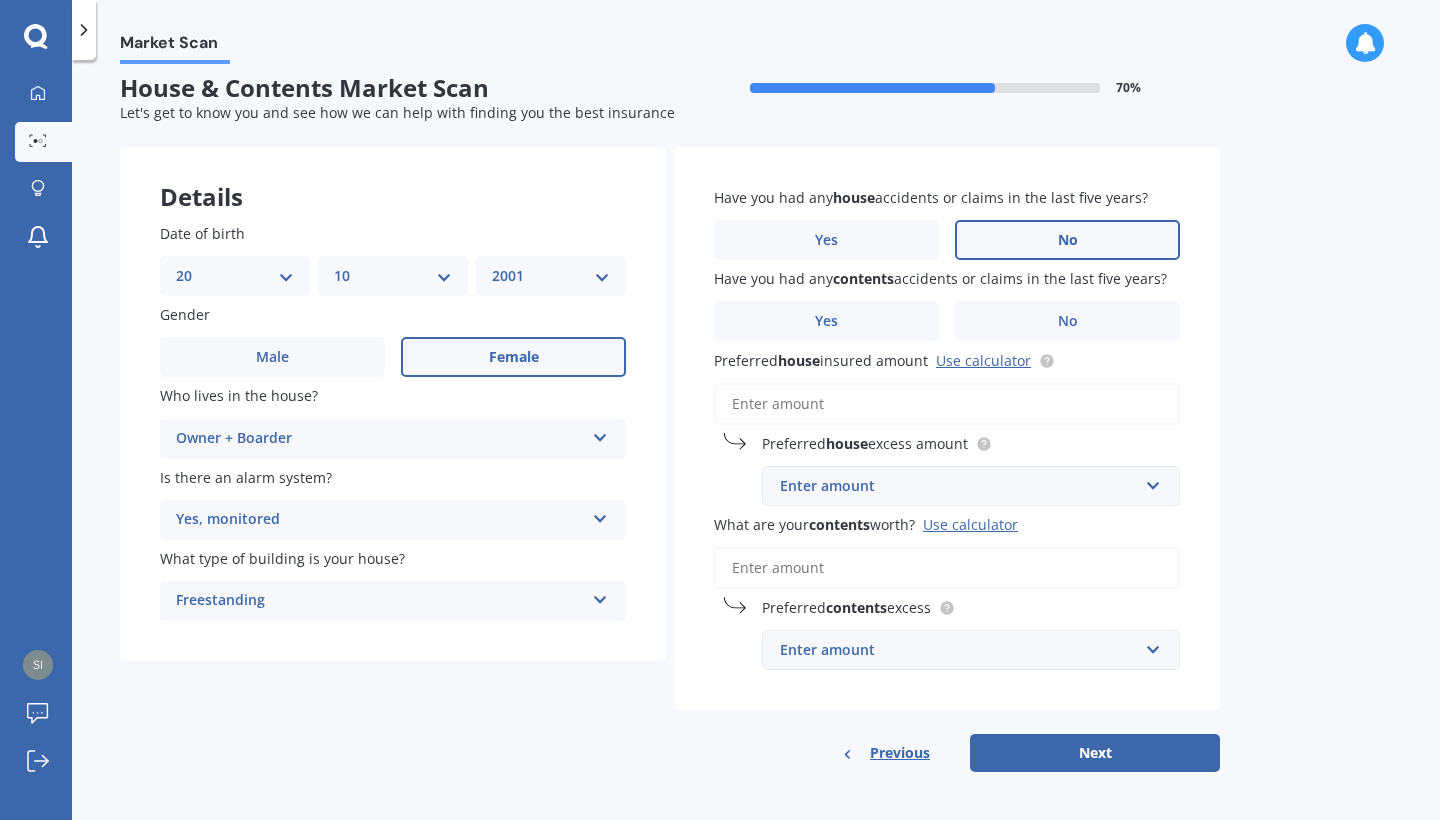click on "No" at bounding box center (1067, 240) 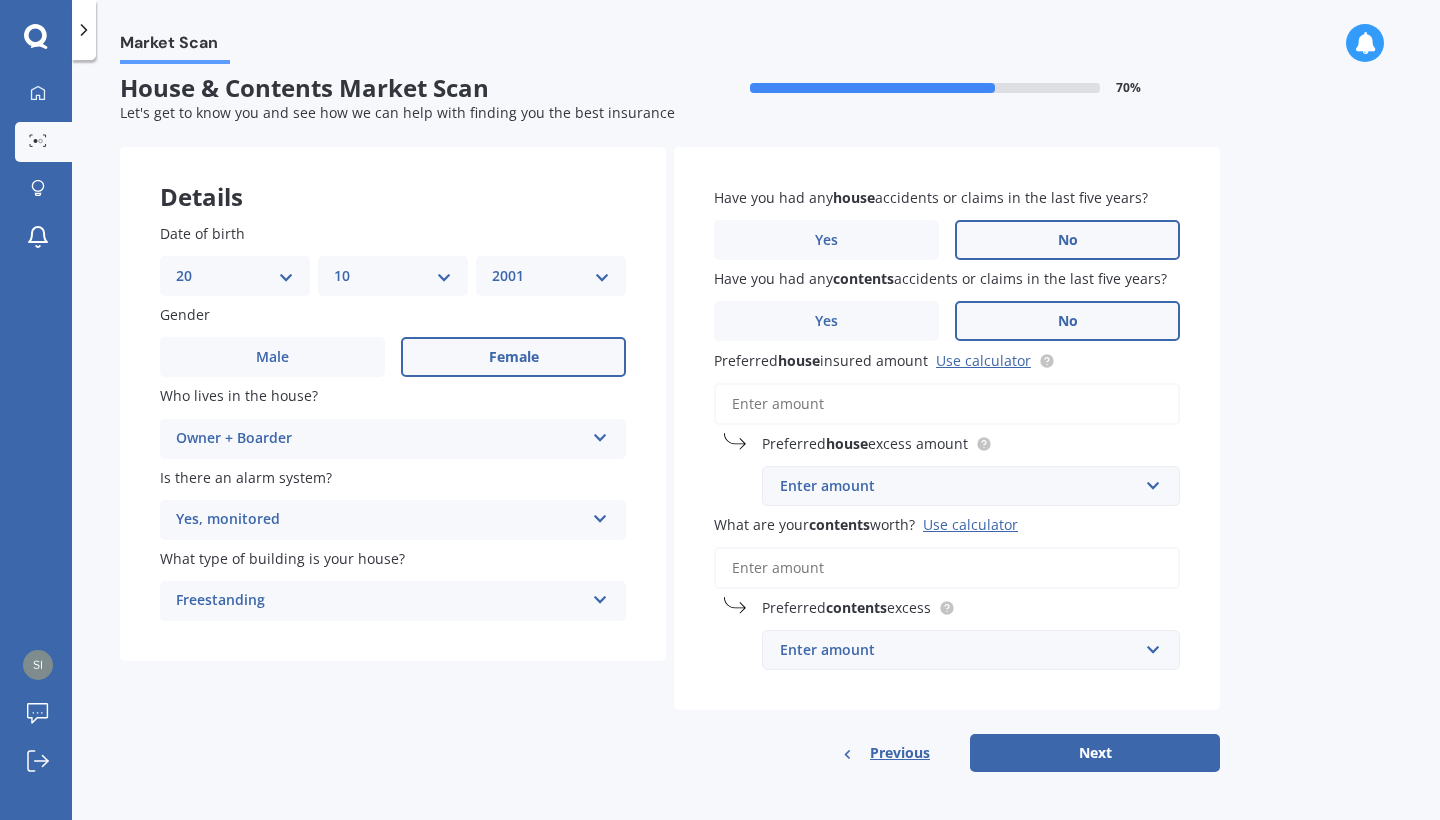 click on "No" at bounding box center [1067, 321] 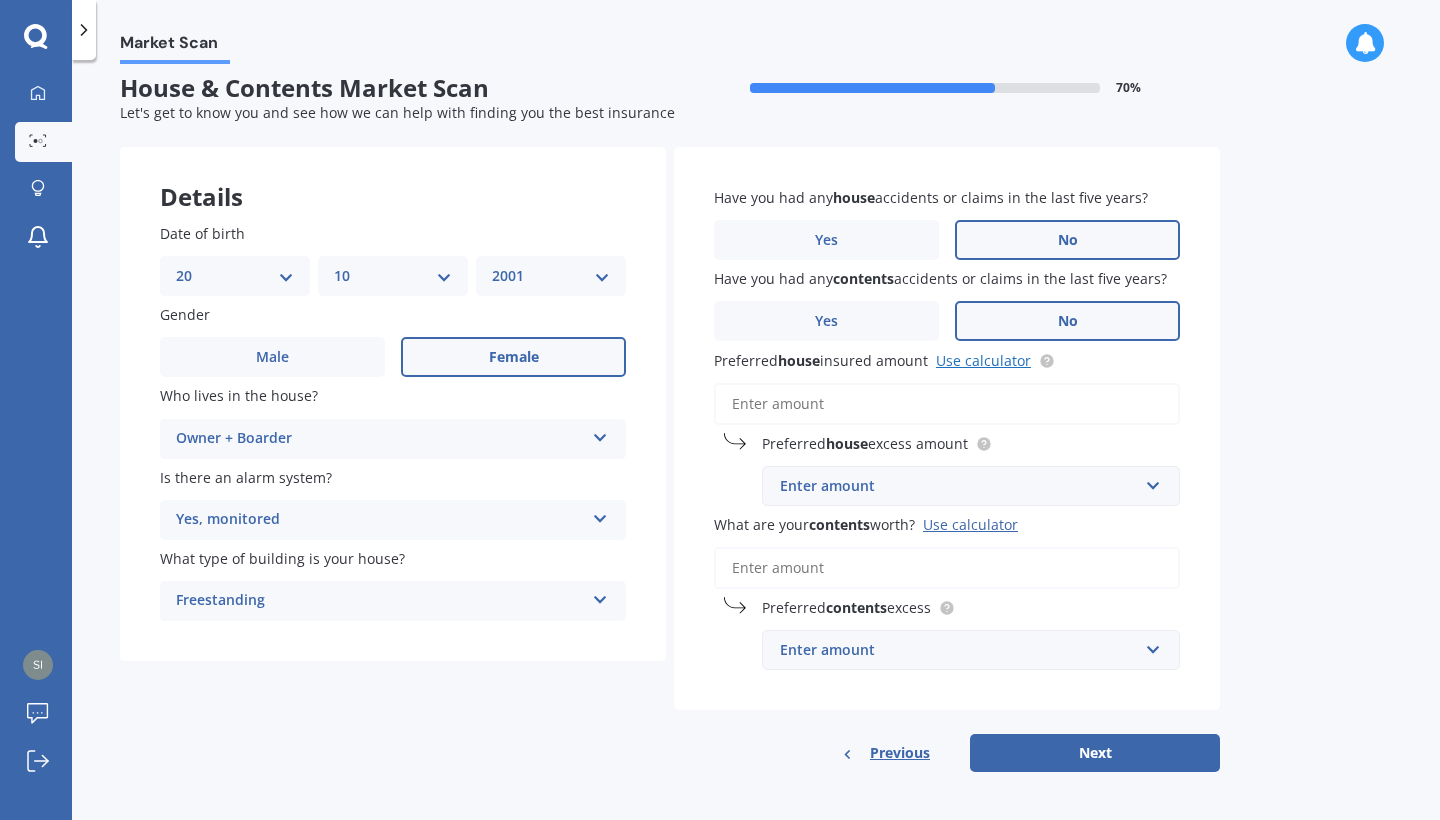 click on "Use calculator" at bounding box center [983, 360] 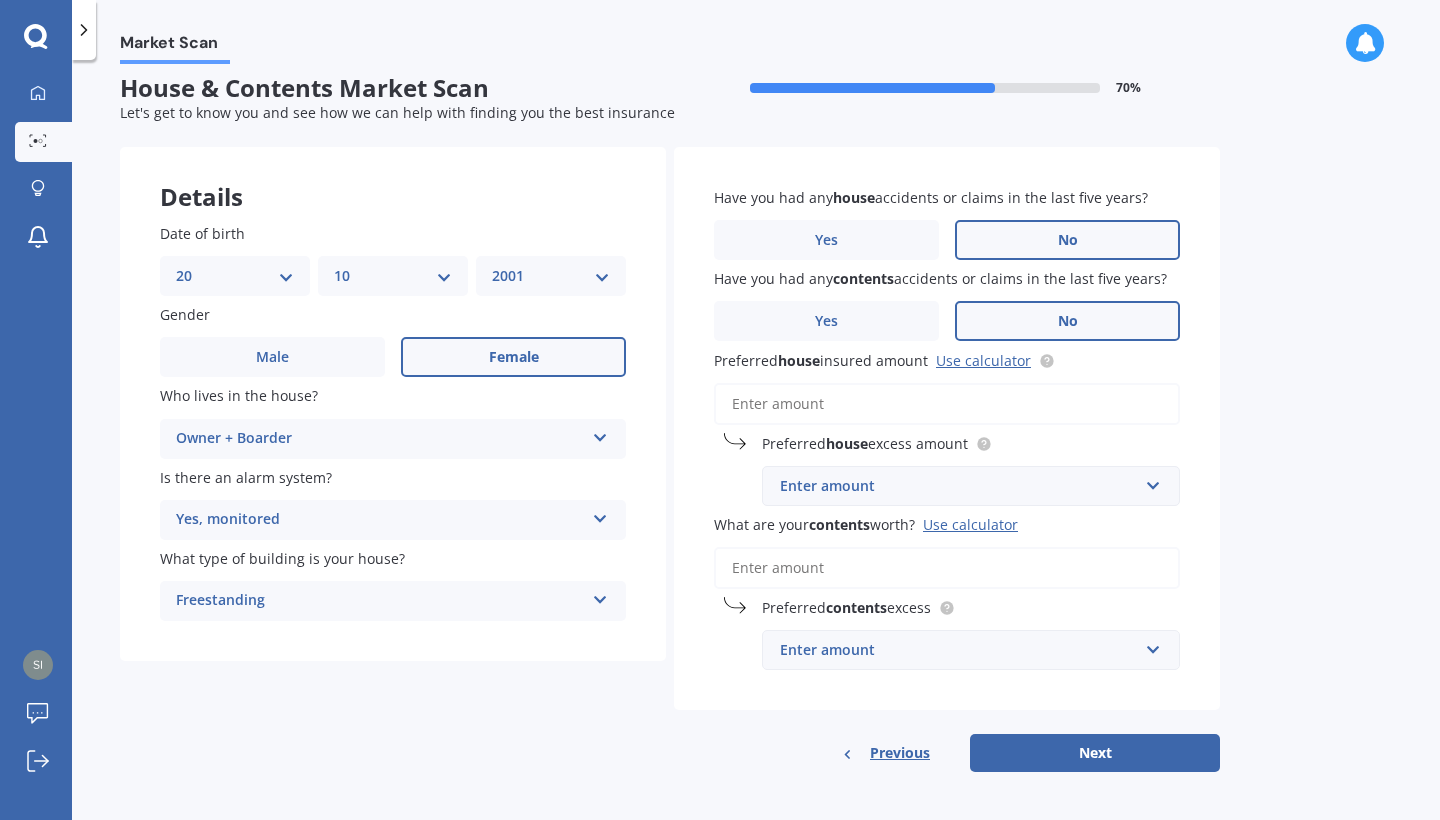 click on "Previous" at bounding box center [900, 753] 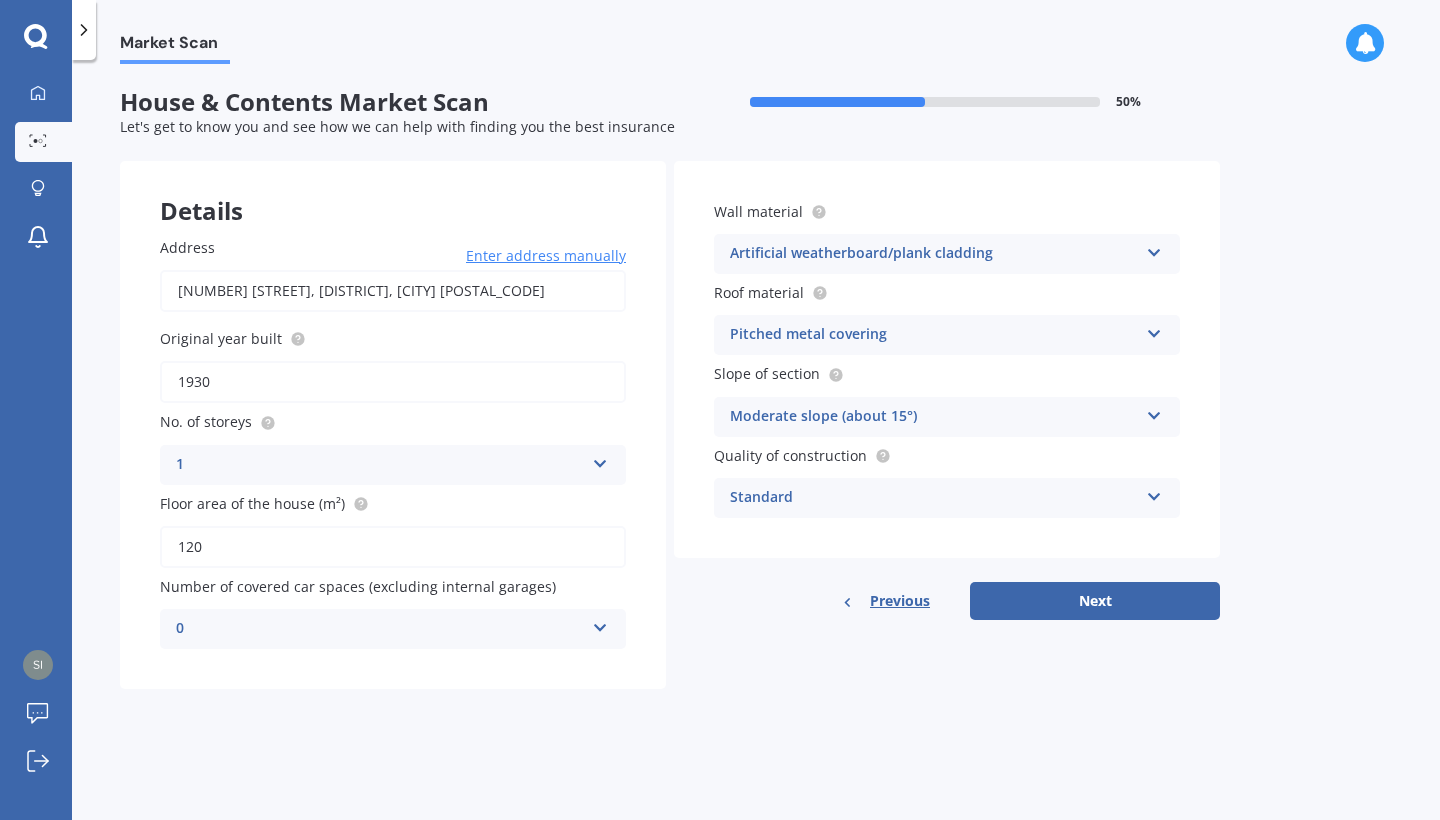 scroll, scrollTop: 0, scrollLeft: 0, axis: both 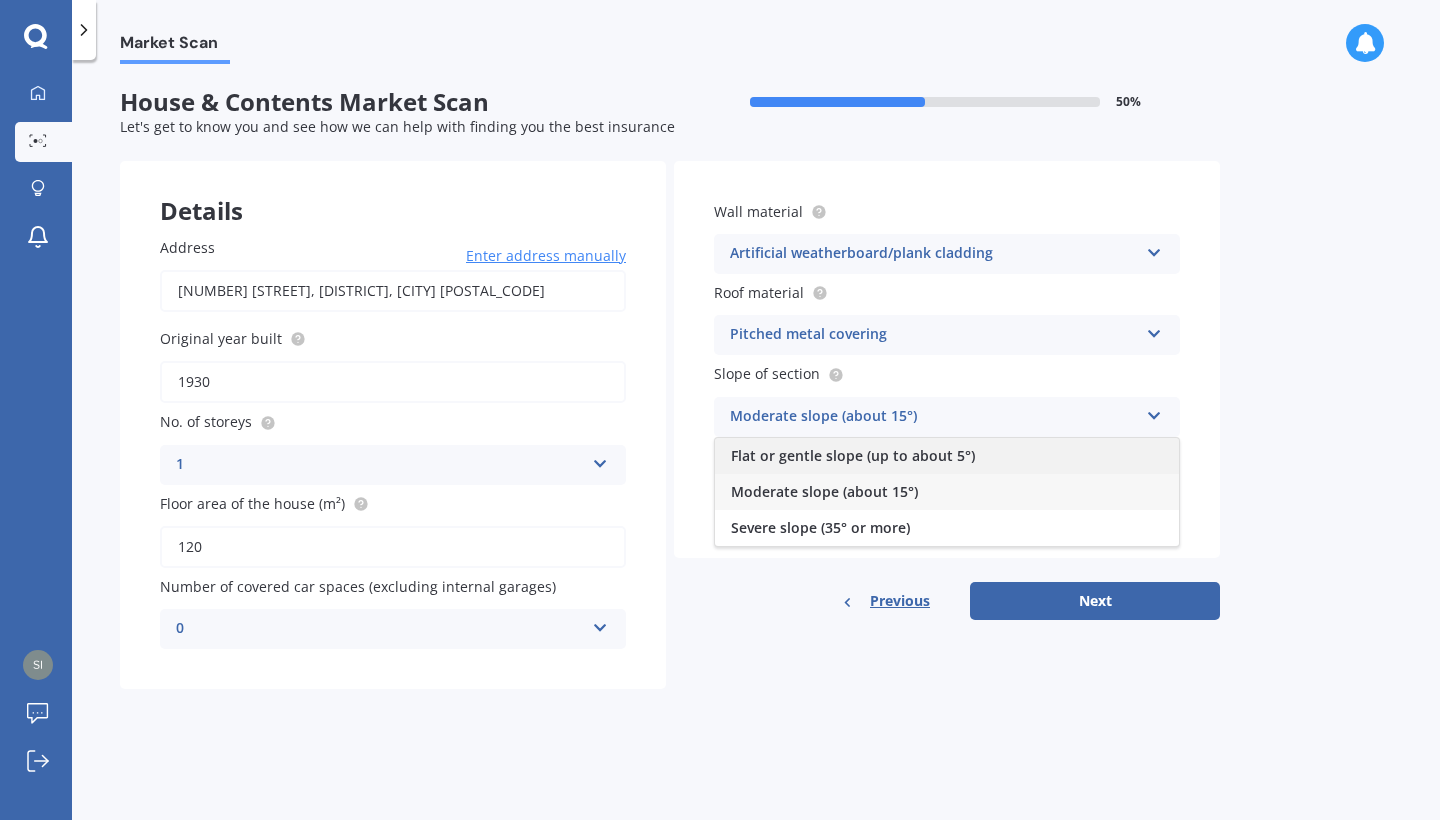click on "Flat or gentle slope (up to about 5°)" at bounding box center [947, 456] 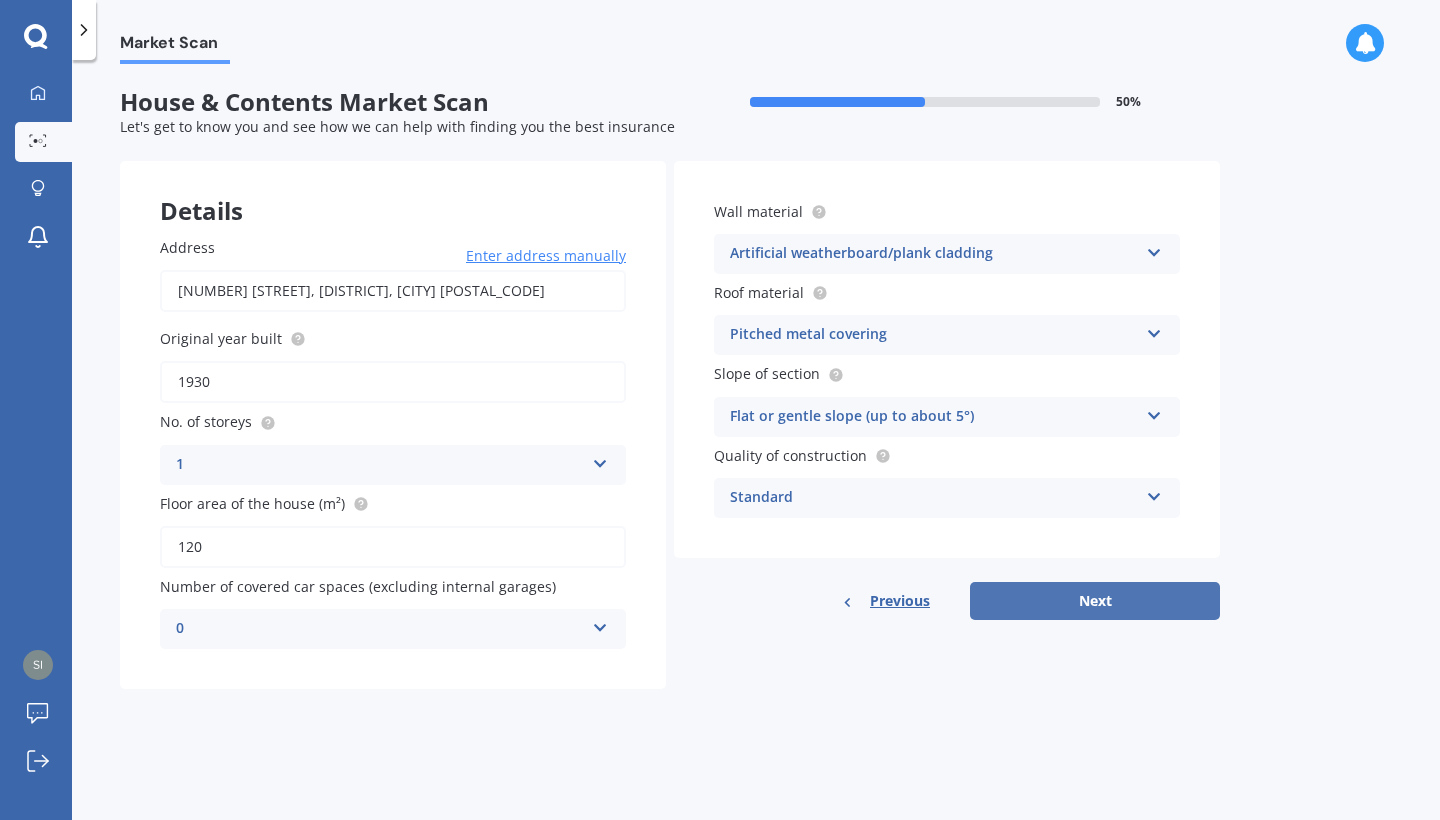 click on "Next" at bounding box center (1095, 601) 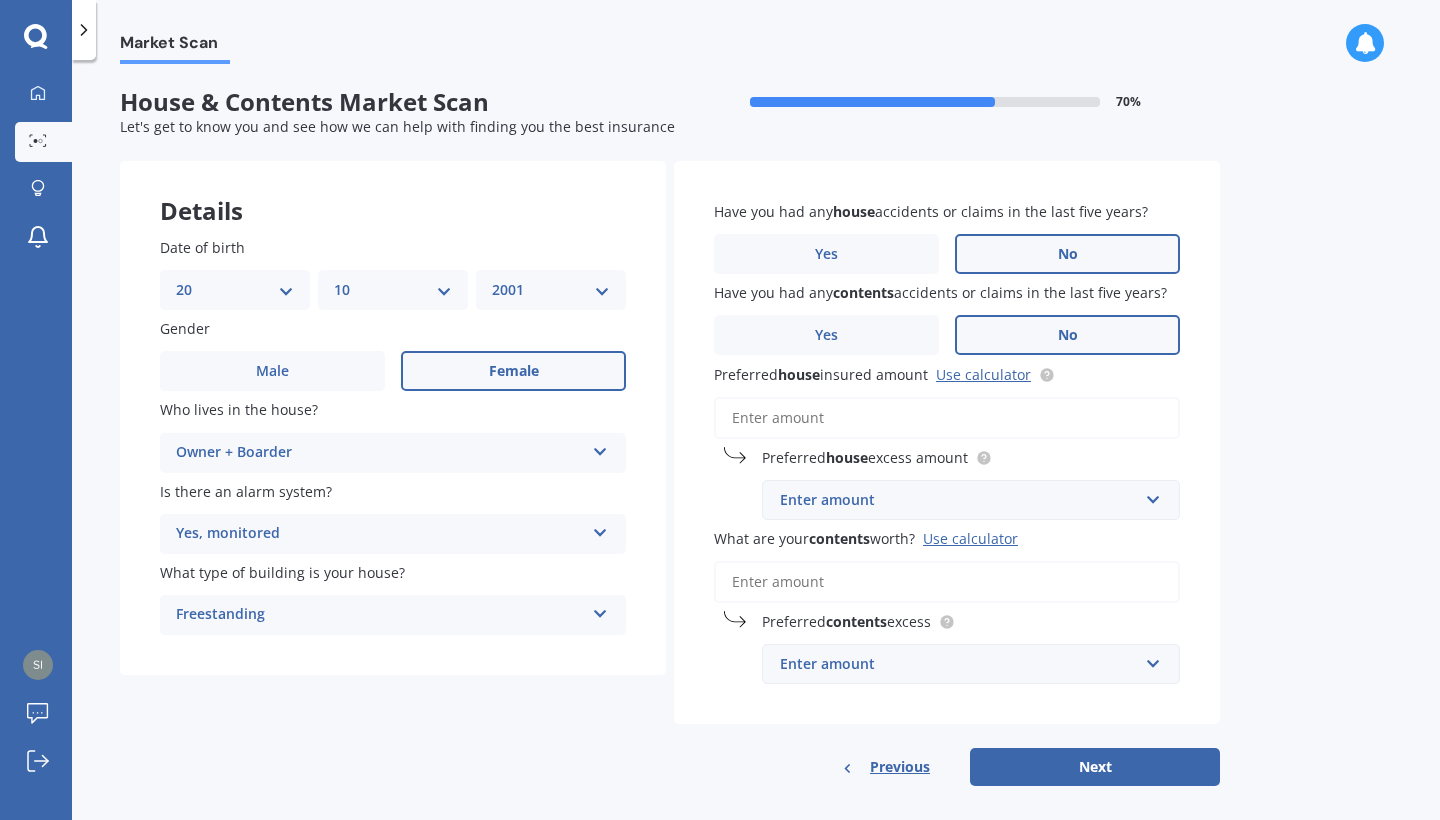 click on "Enter amount" at bounding box center (959, 500) 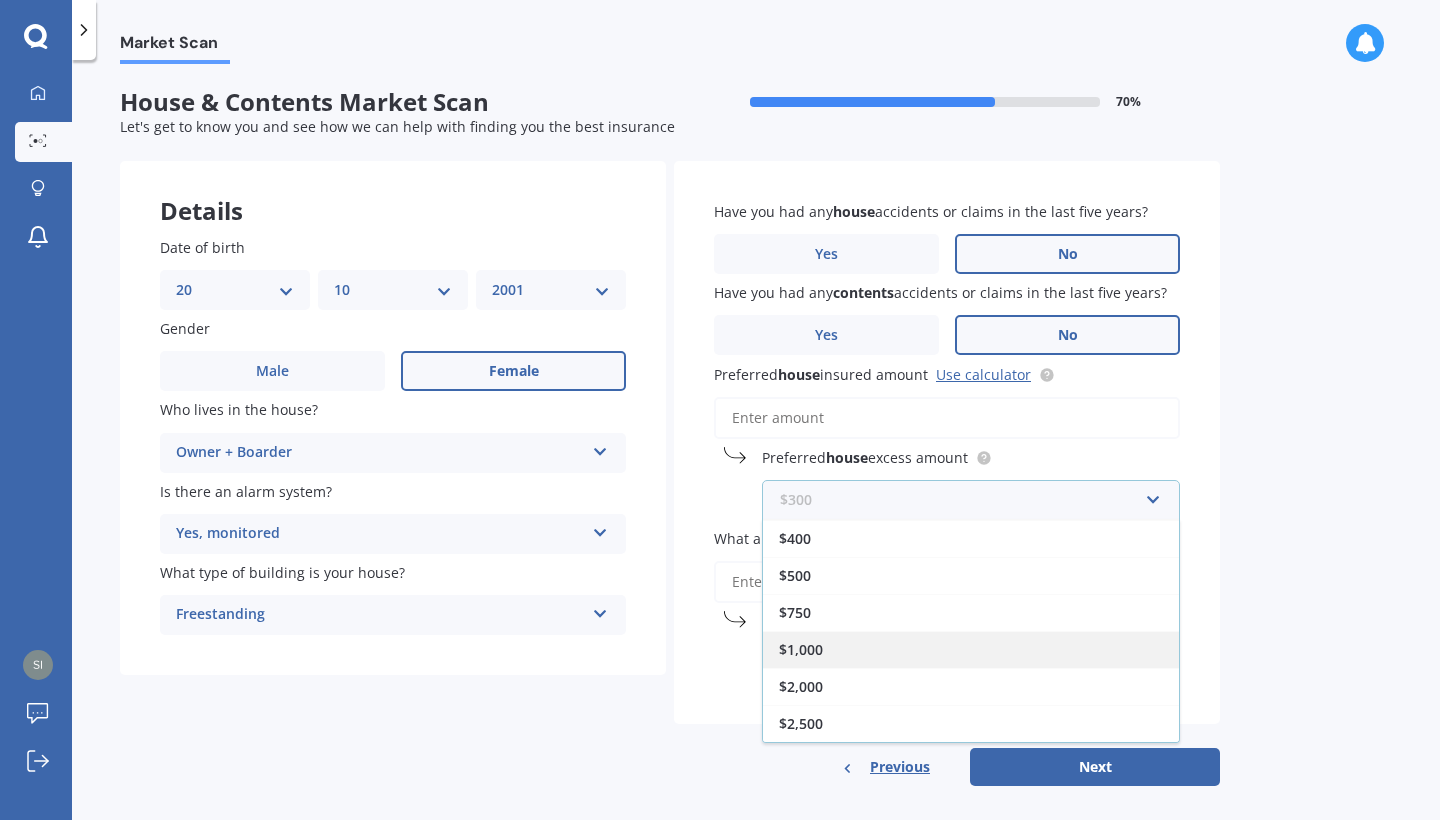 scroll, scrollTop: 36, scrollLeft: 0, axis: vertical 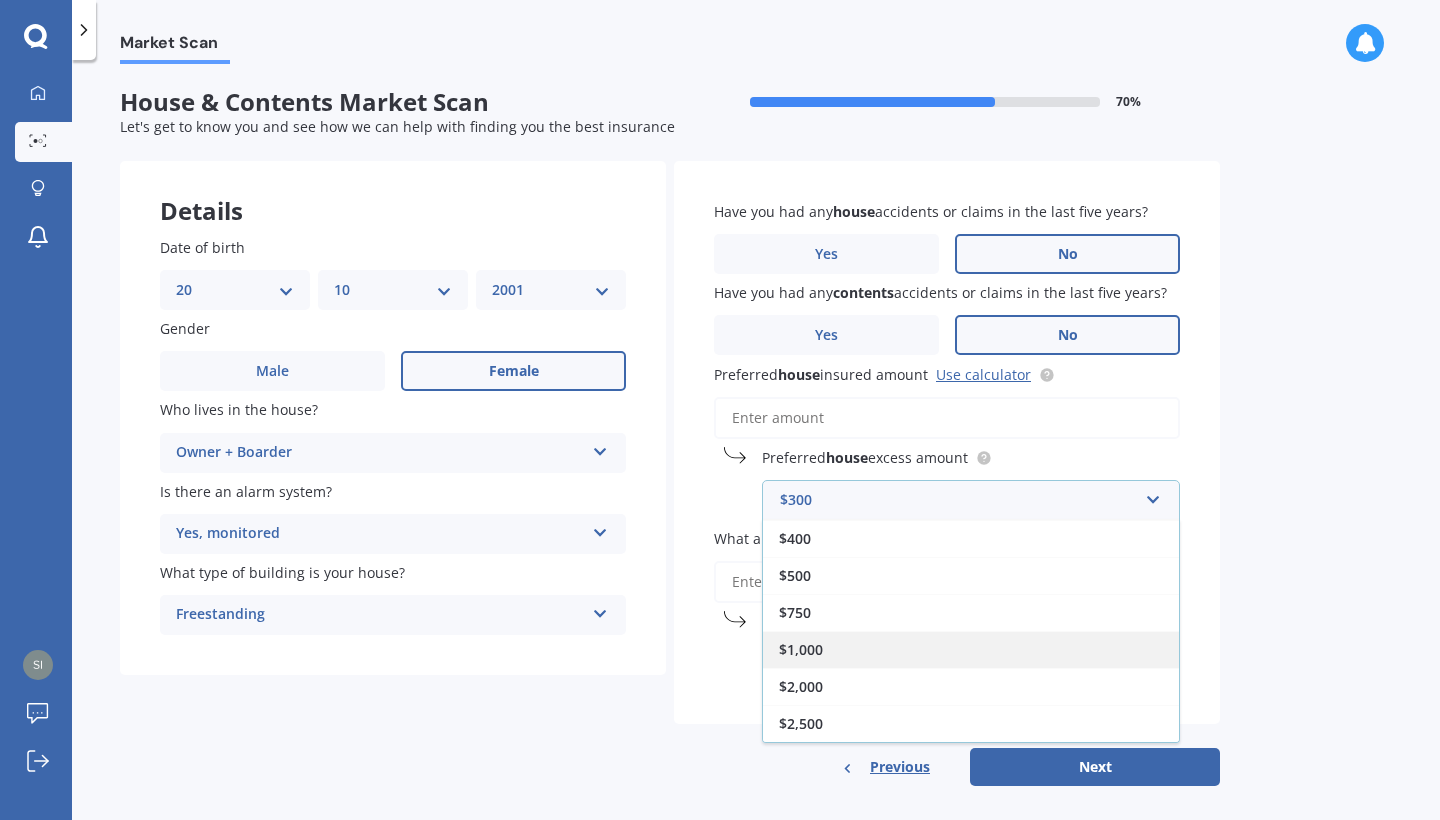 click on "$1,000" at bounding box center [971, 649] 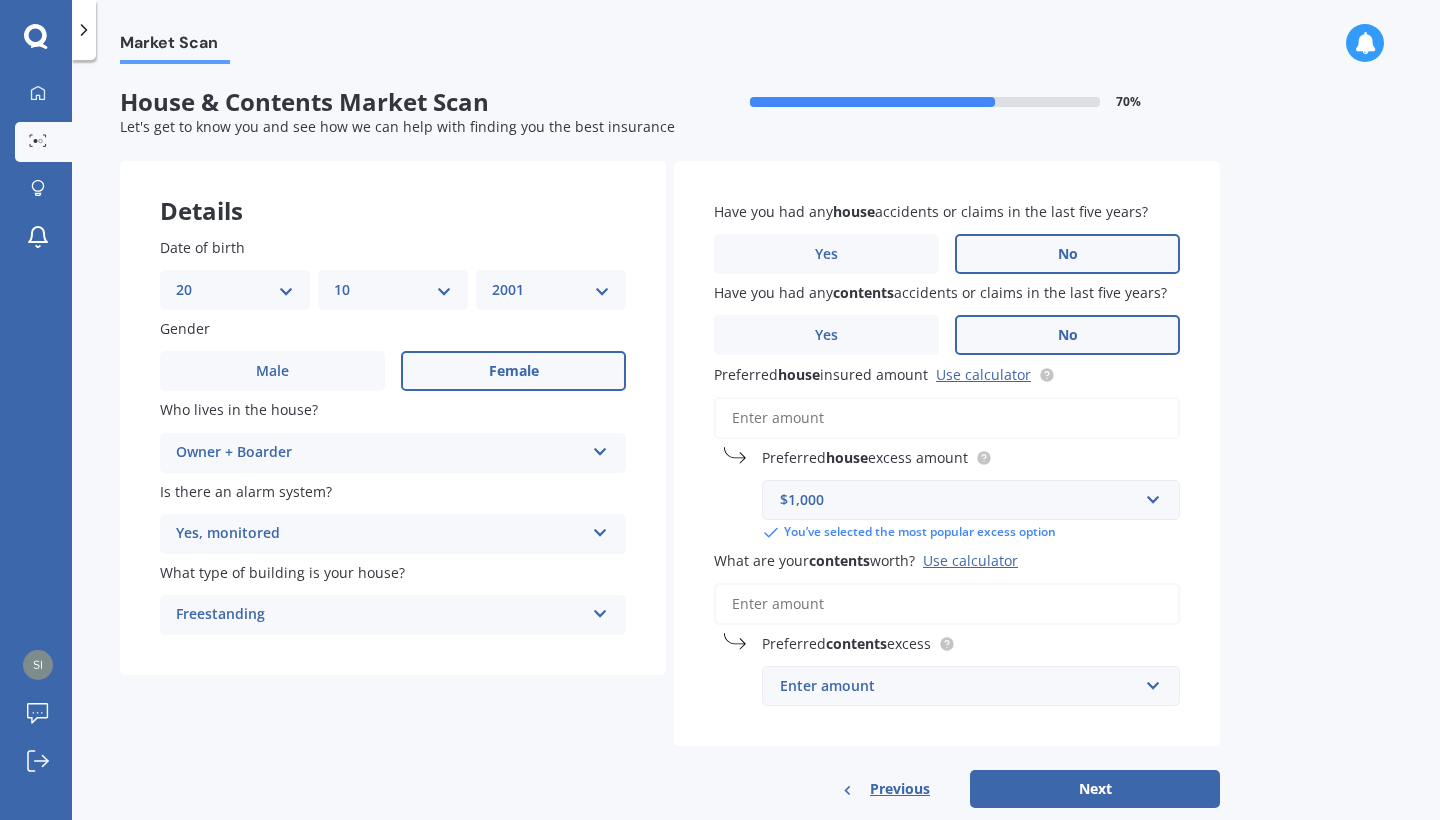 click on "What are your  contents  worth? Use calculator" at bounding box center [947, 604] 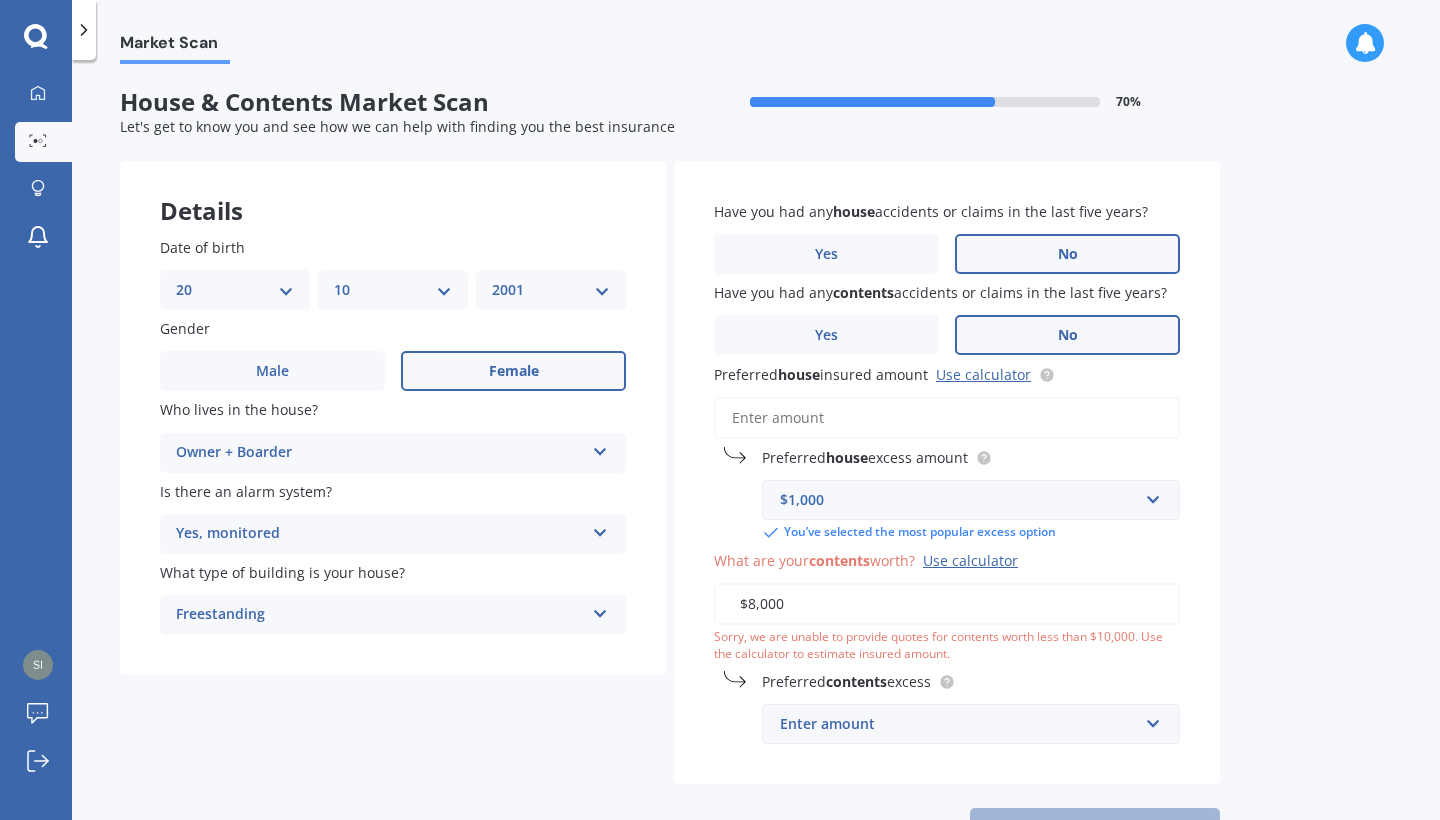 type on "$80,000" 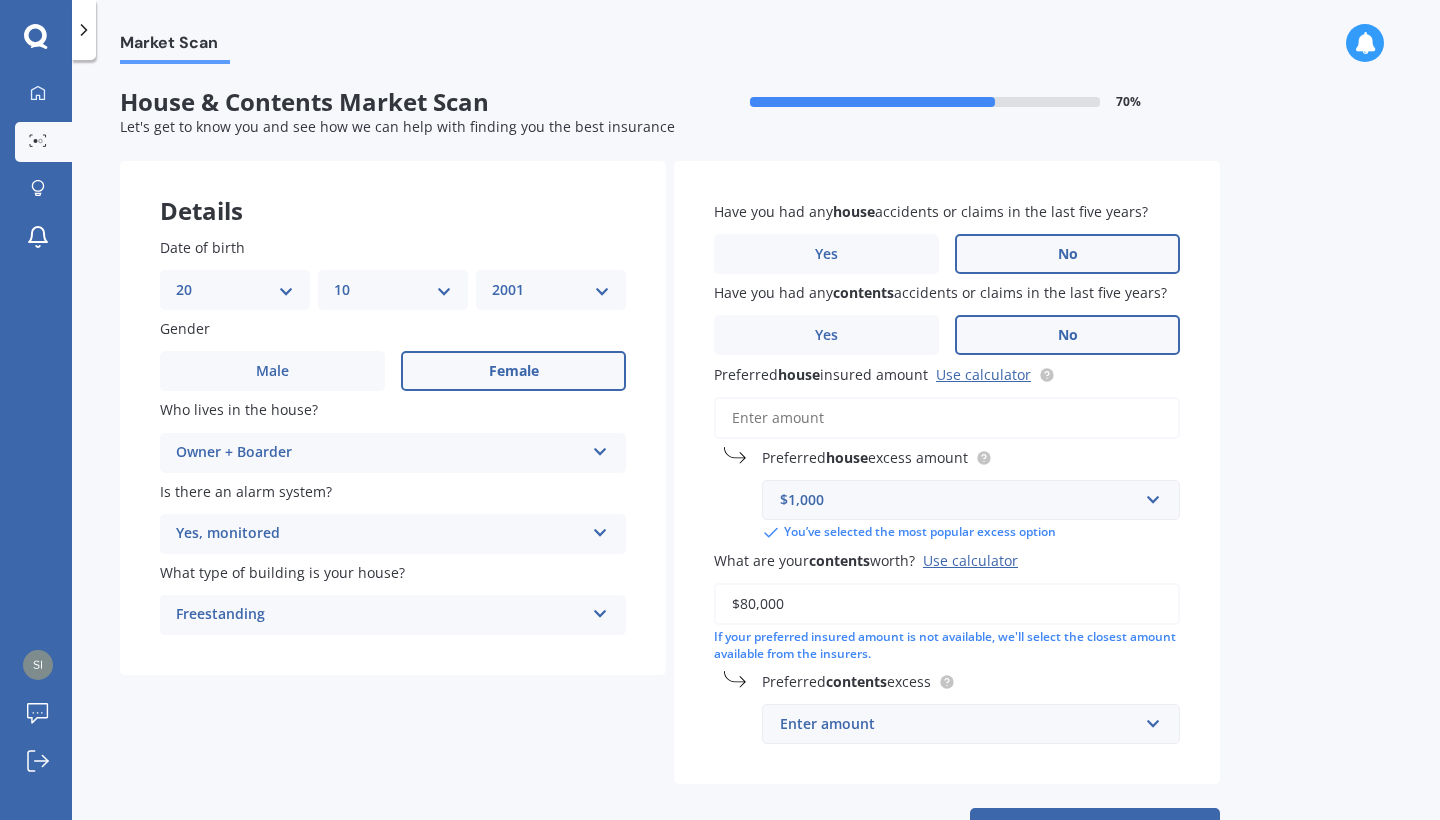 click on "Enter amount" at bounding box center (959, 724) 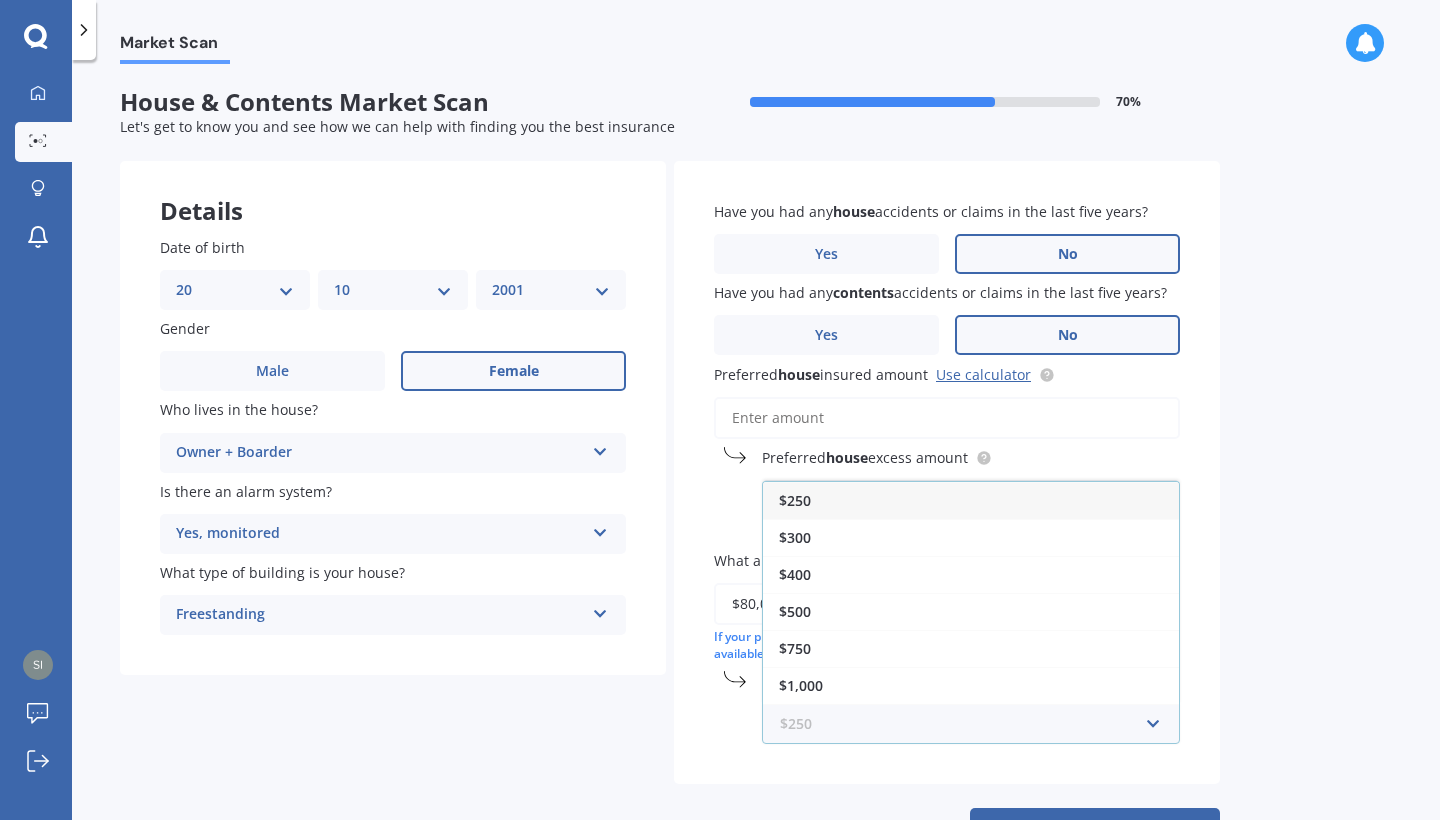 click at bounding box center [964, 724] 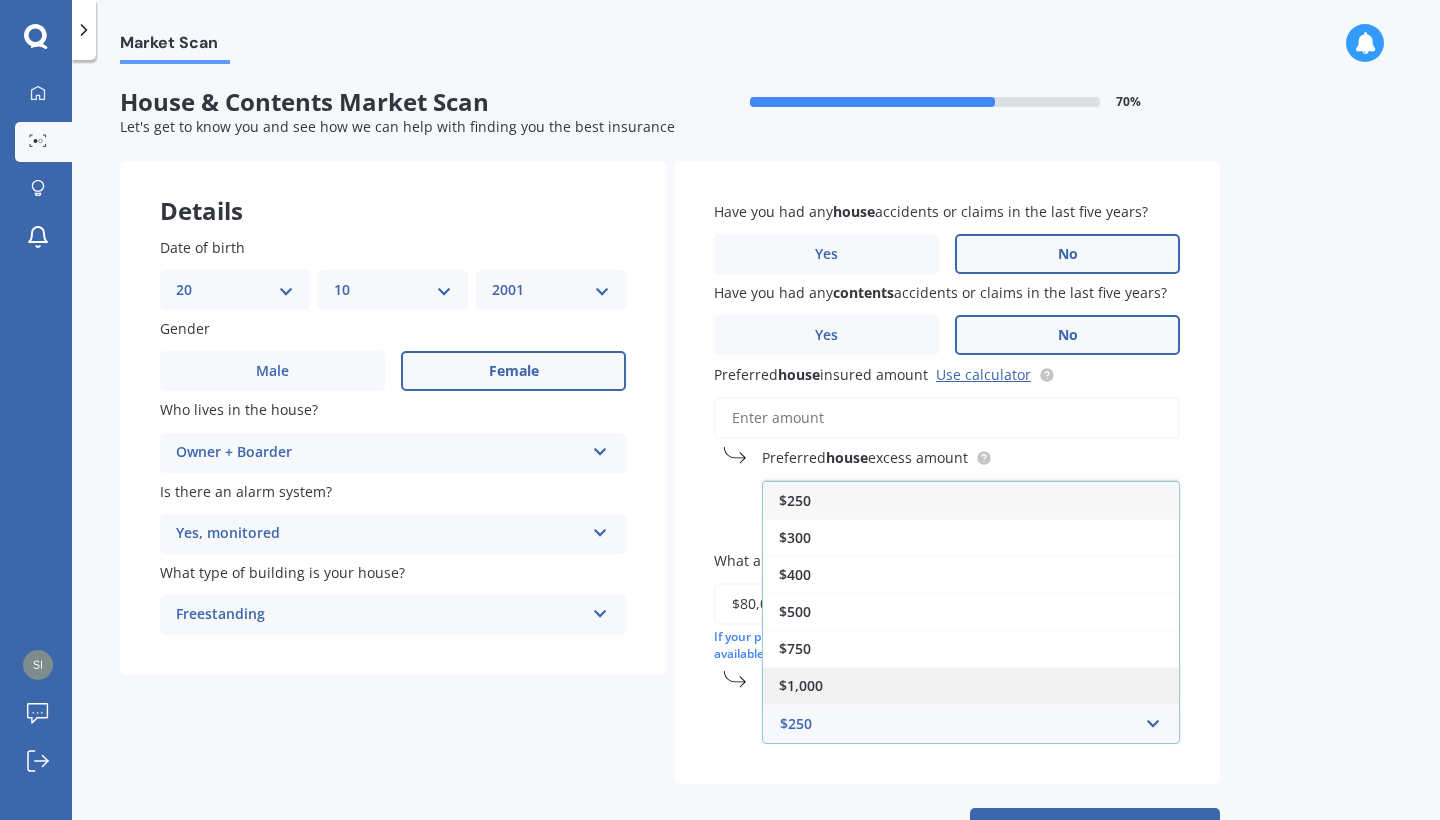 click on "$1,000" at bounding box center [971, 685] 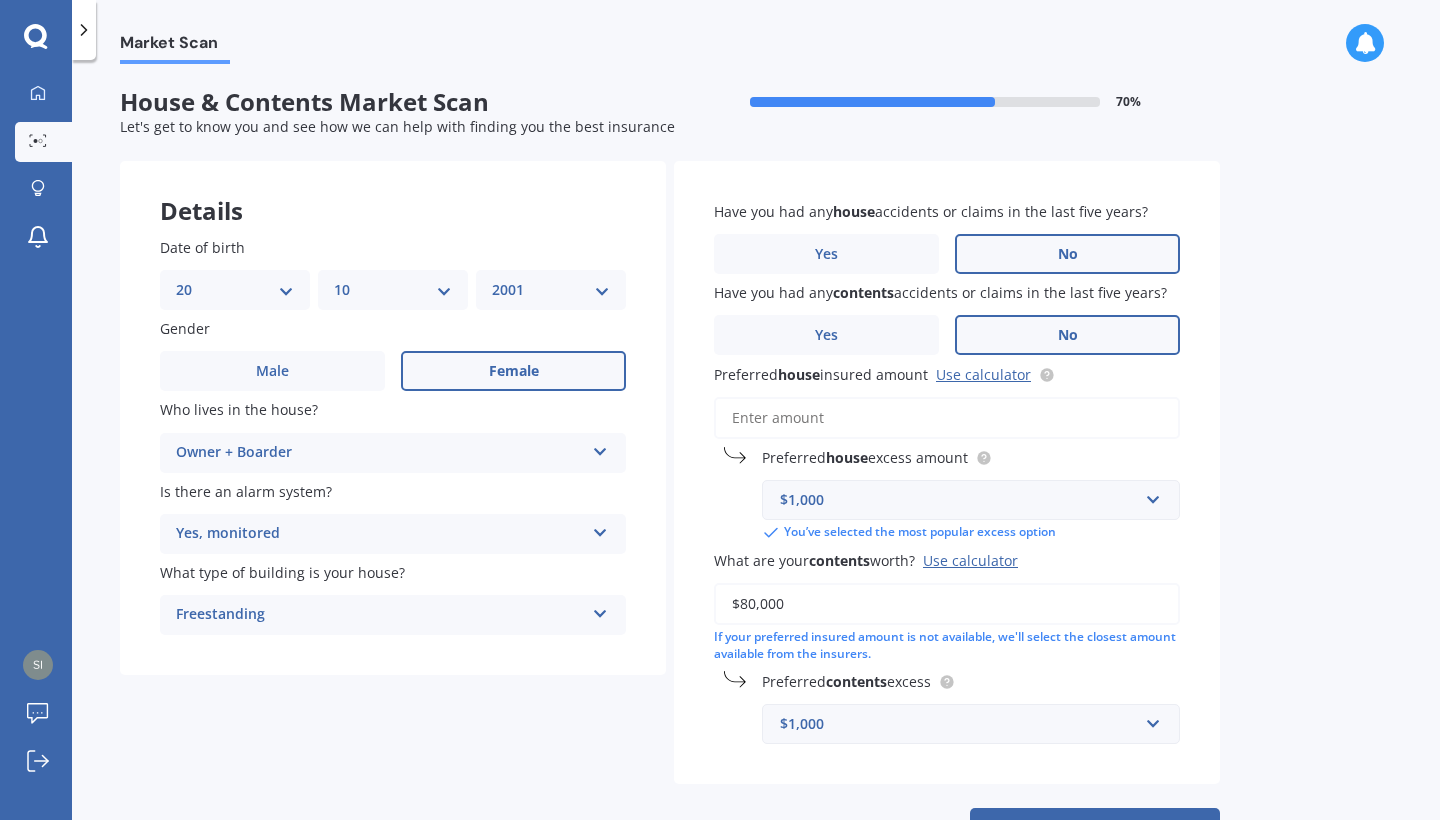 click on "Preferred  house  insured amount Use calculator" at bounding box center (947, 418) 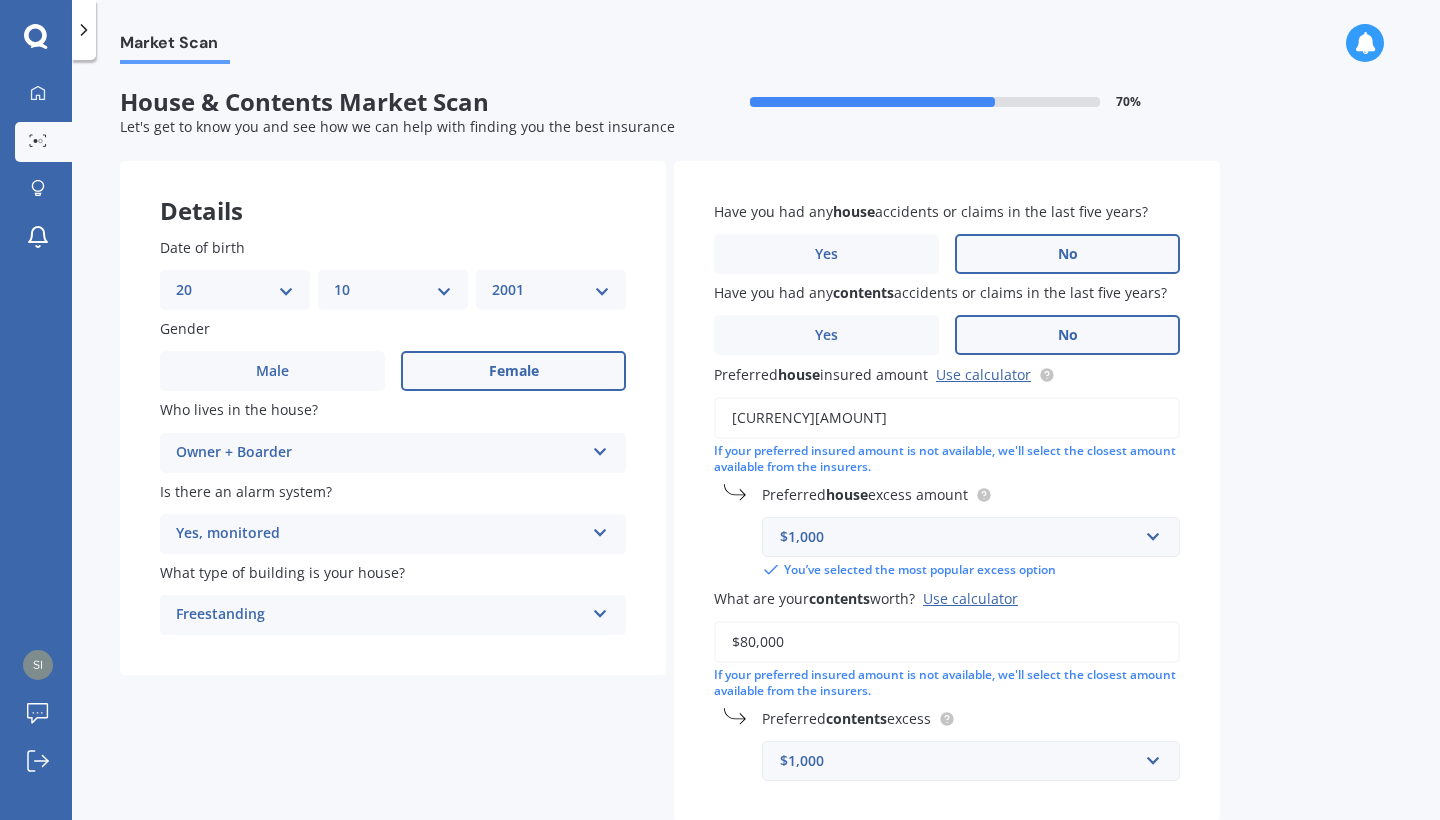 type on "[CURRENCY][AMOUNT]" 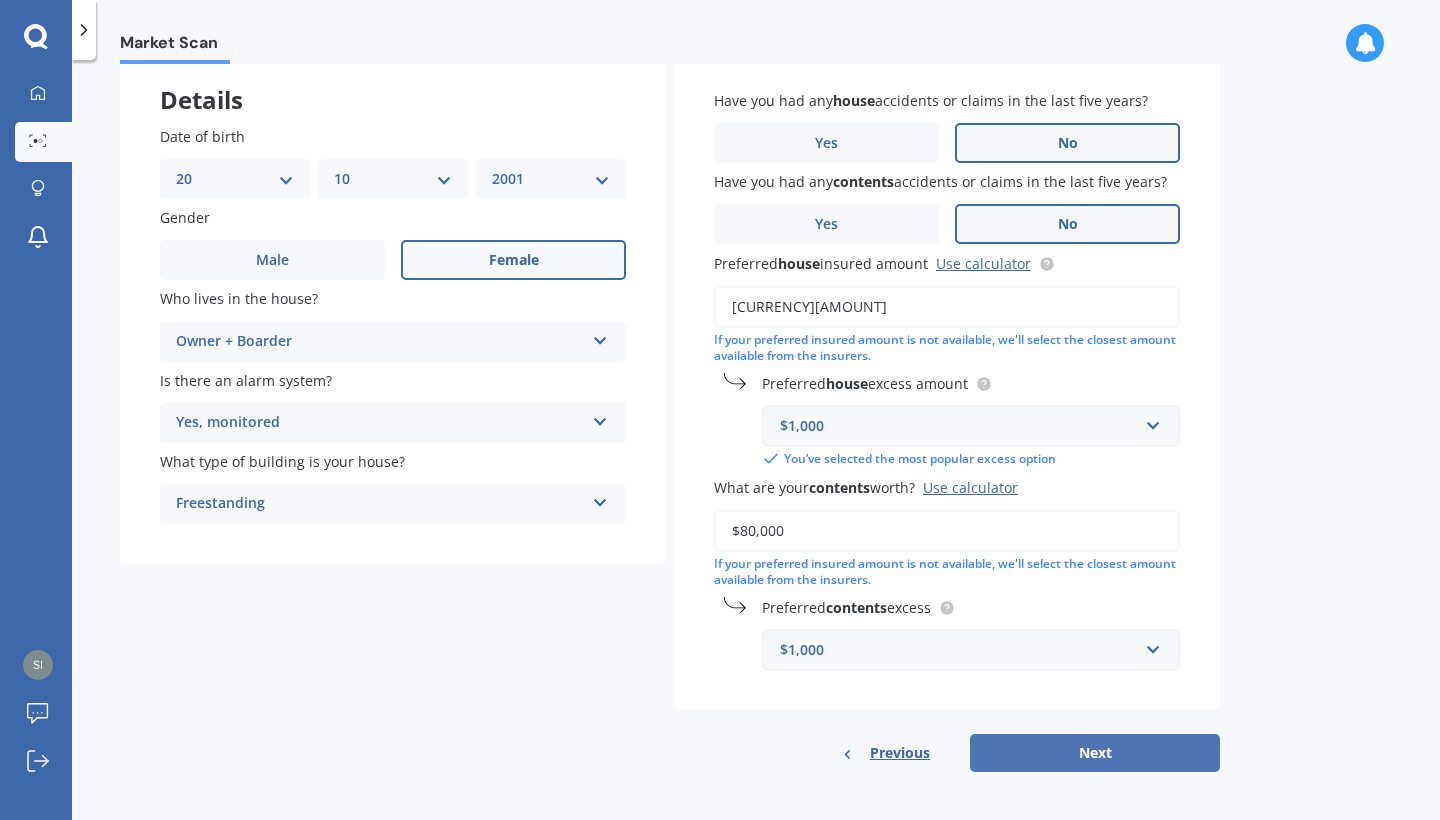 scroll, scrollTop: 108, scrollLeft: 0, axis: vertical 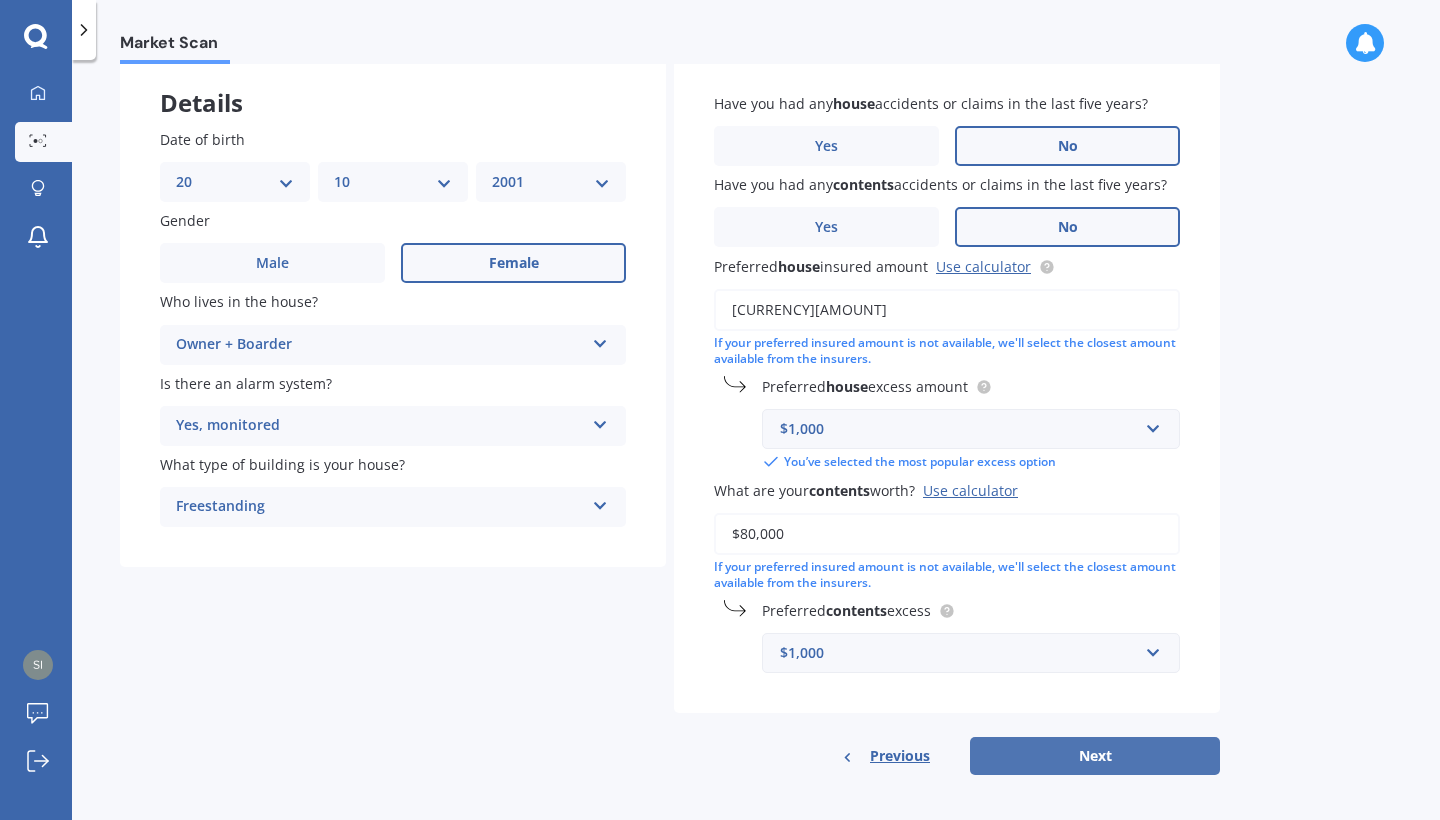 click on "Next" at bounding box center (1095, 756) 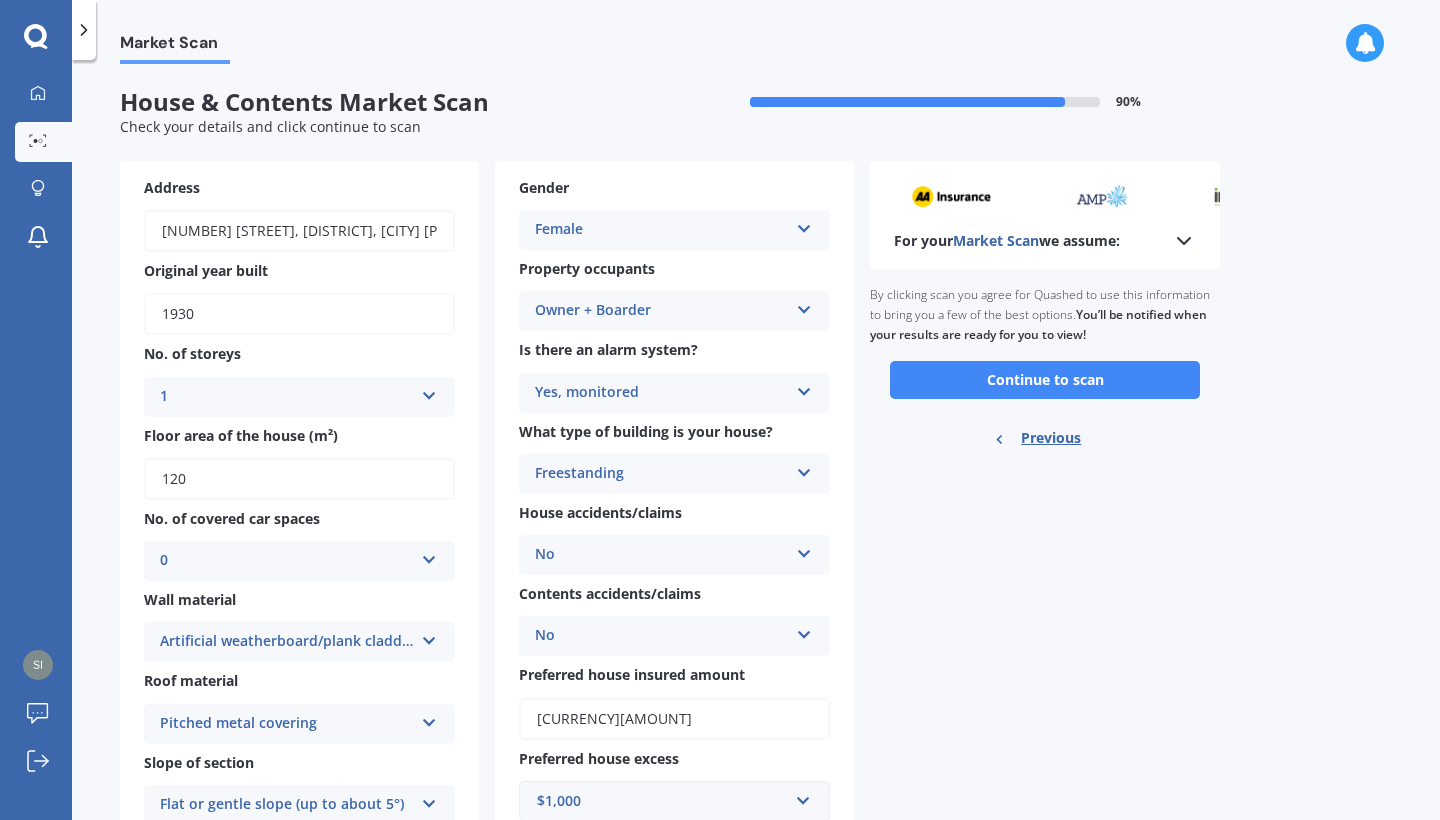 scroll, scrollTop: 92, scrollLeft: 0, axis: vertical 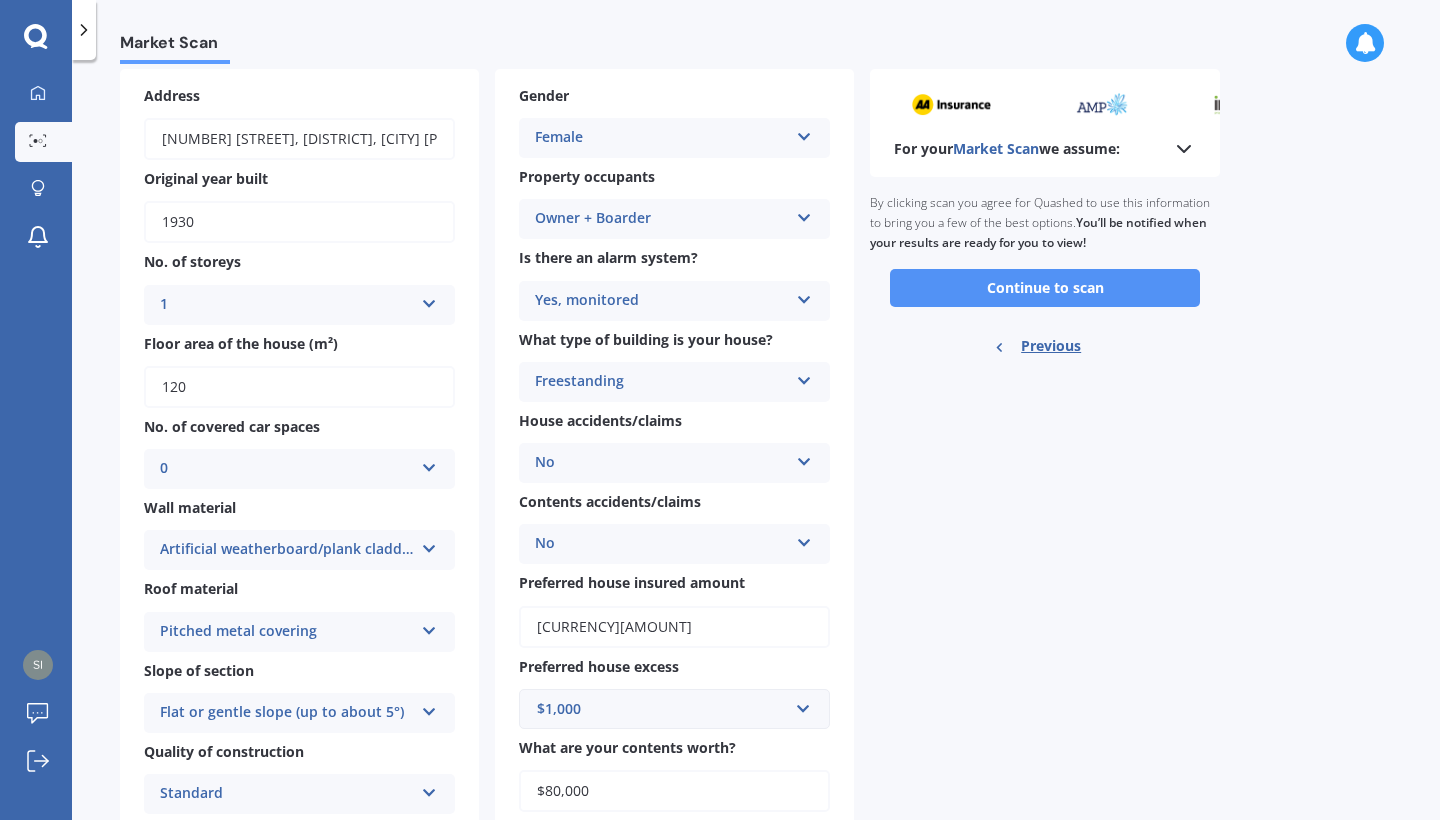 click on "Continue to scan" at bounding box center [1045, 288] 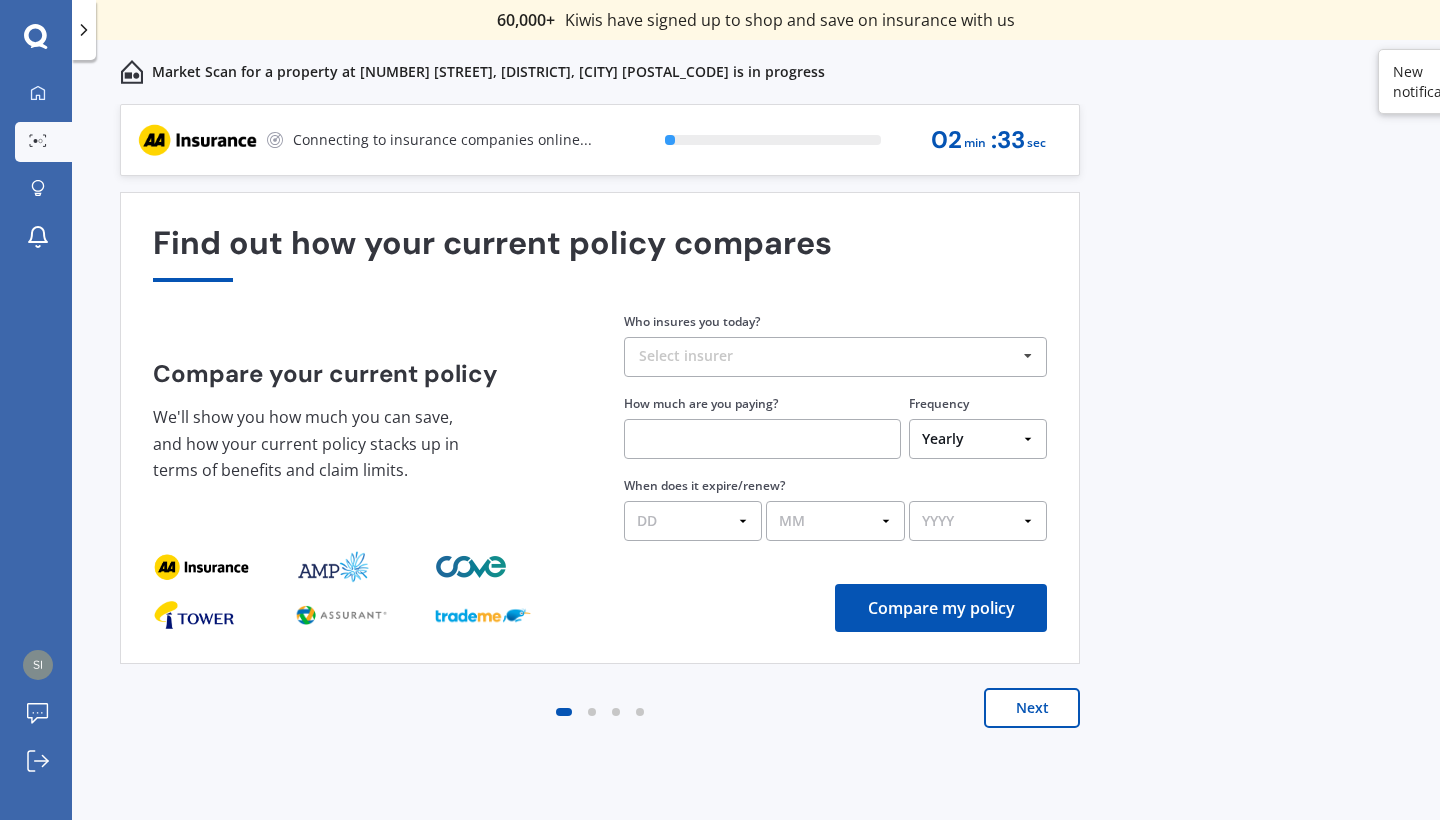 scroll, scrollTop: 0, scrollLeft: 0, axis: both 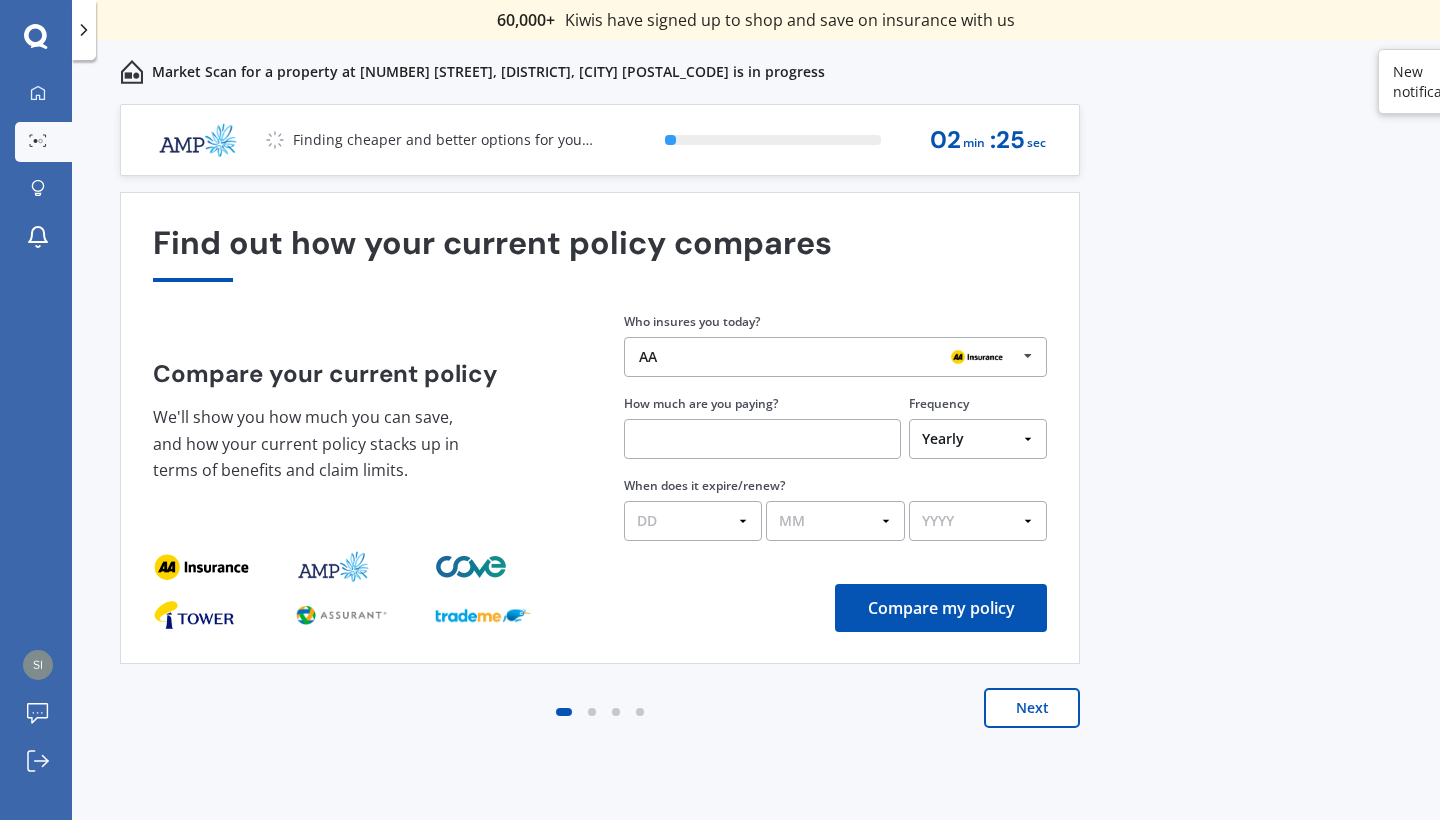 click on "Who insures you today? AA AA Tower AMI State AMP ANZ ASB BNZ Trade Me Insurance Westpac Other How much are you paying? Frequency Yearly Six-Monthly Quarterly Monthly Fortnightly Weekly One-Off When does it expire/renew? DD 01 02 03 04 05 06 07 08 09 10 11 12 13 14 15 16 17 18 19 20 21 22 23 24 25 26 27 28 29 30 31 MM 01 02 03 04 05 06 07 08 09 10 11 12 YYYY 2026 2025 2024" at bounding box center (835, 426) 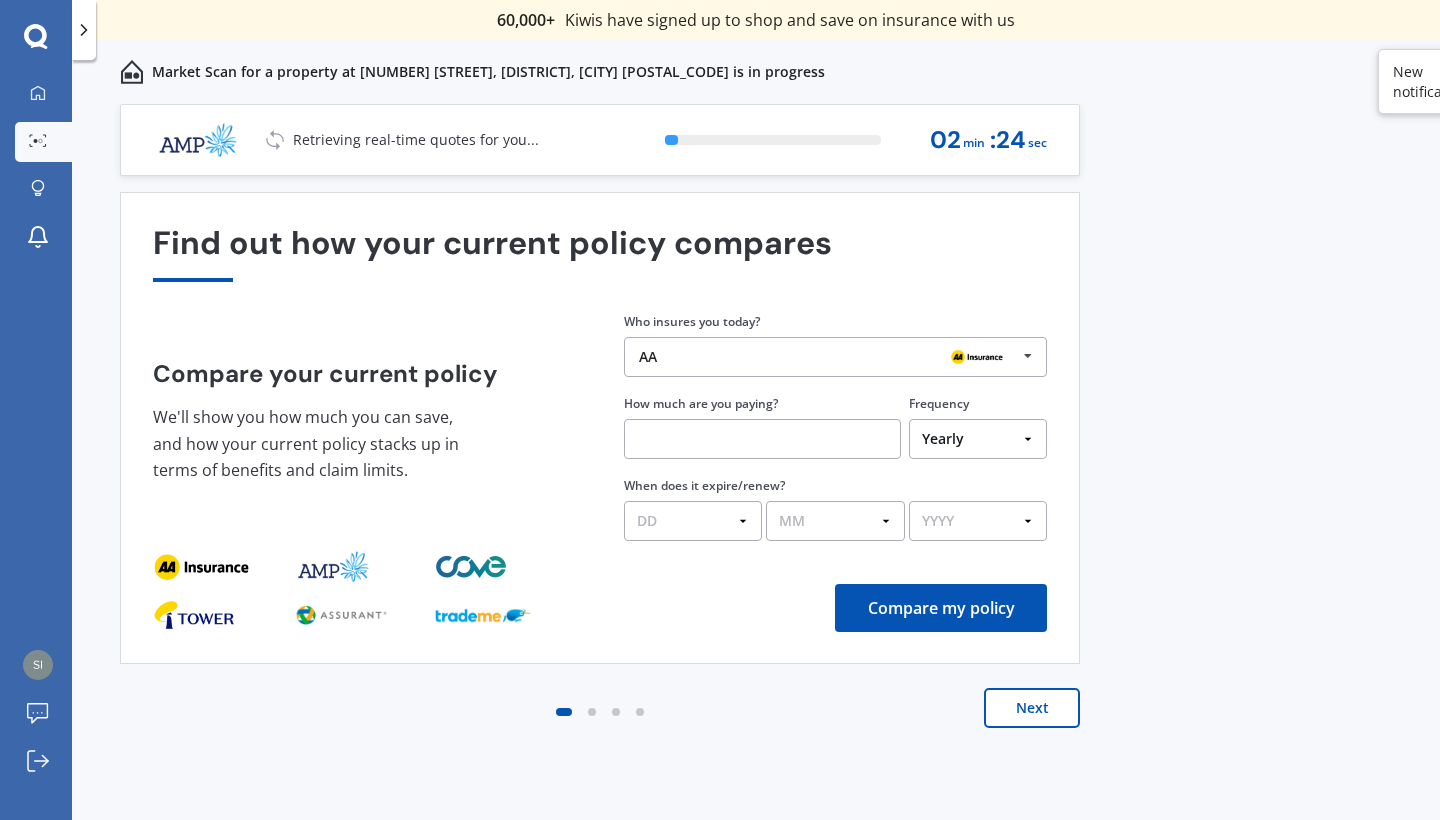 click on "AA AA Tower AMI State AMP ANZ ASB BNZ Trade Me Insurance Westpac Other" at bounding box center (835, 357) 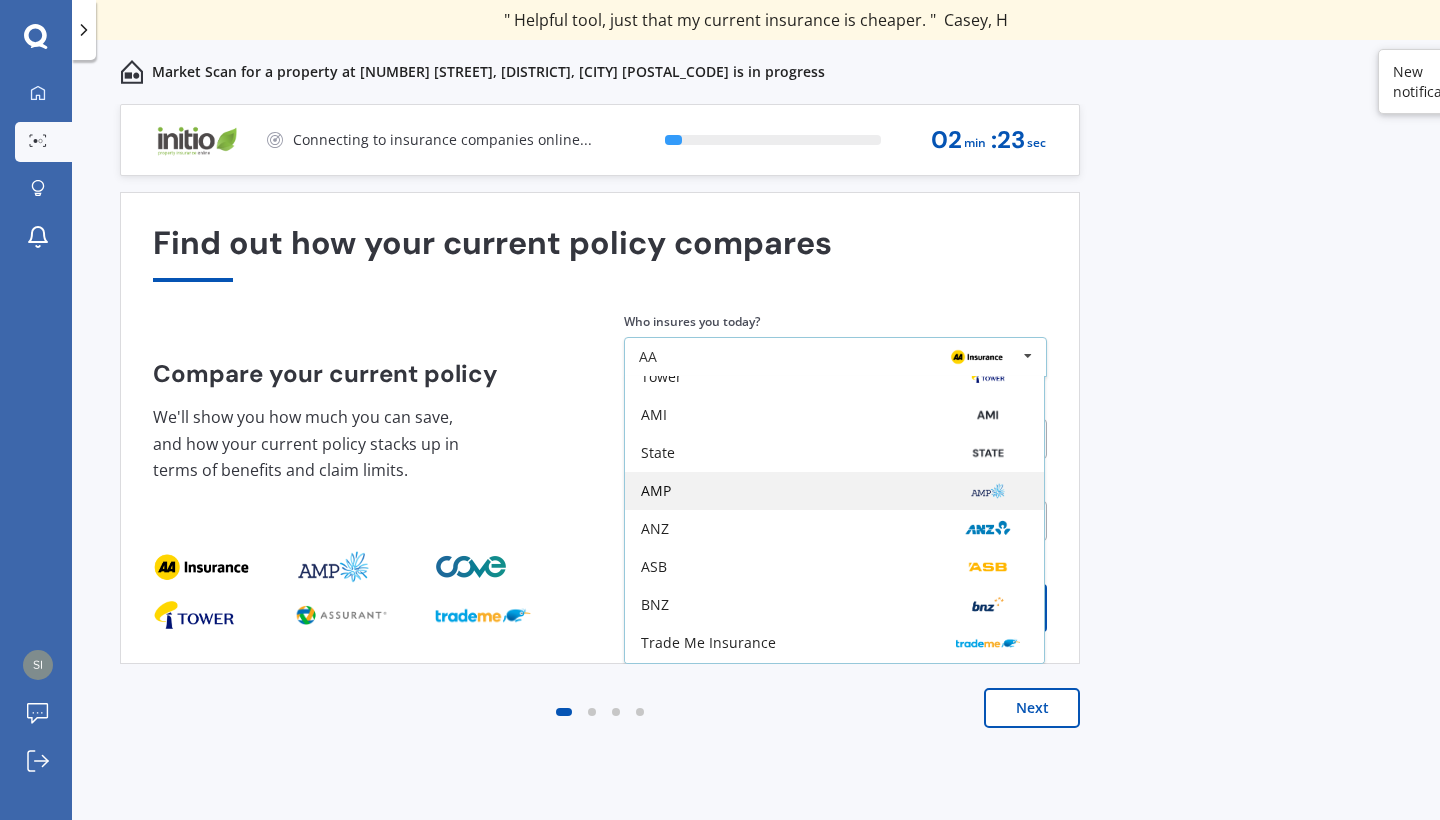 scroll, scrollTop: 131, scrollLeft: 0, axis: vertical 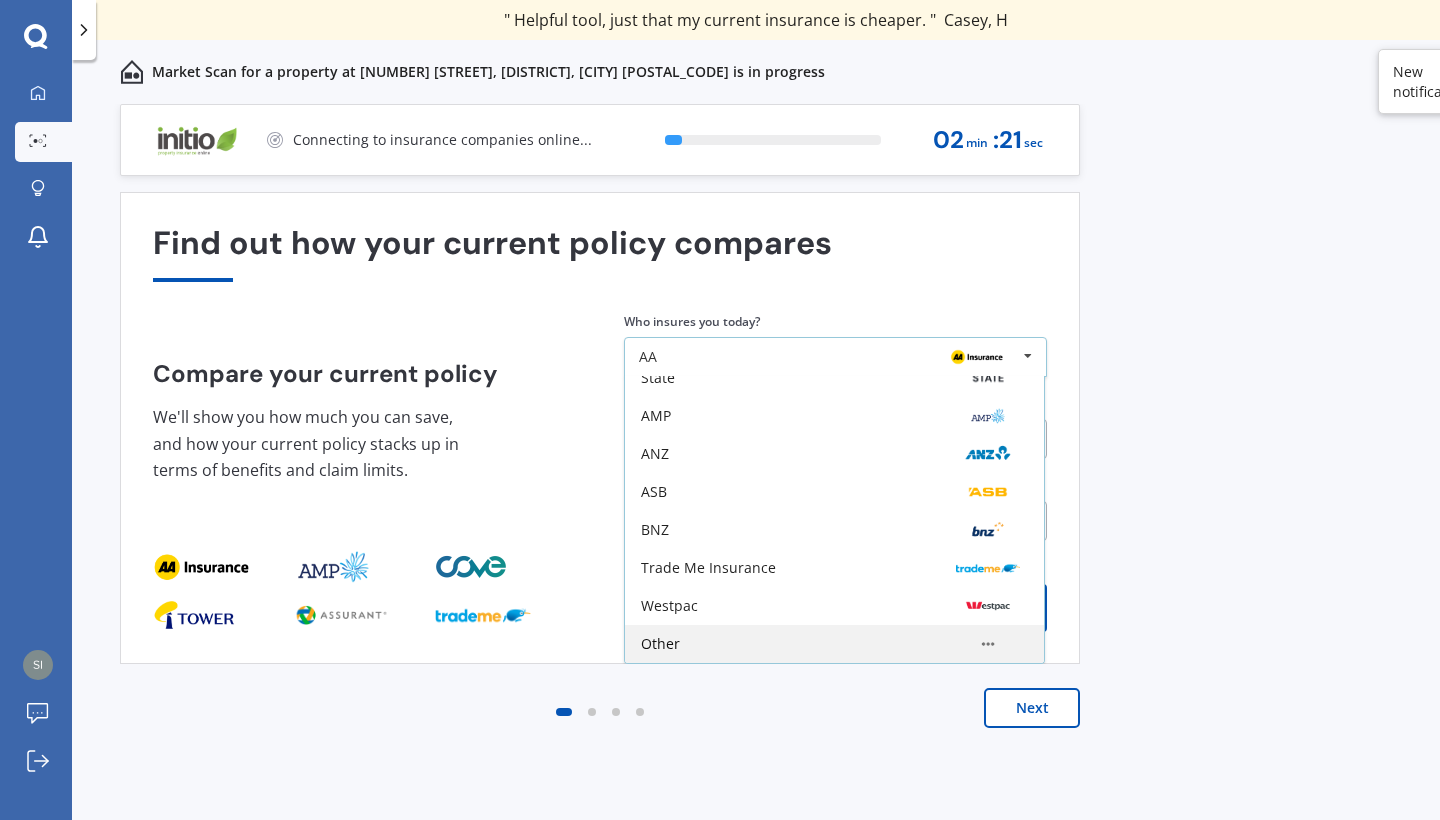 click on "Other" at bounding box center [834, 644] 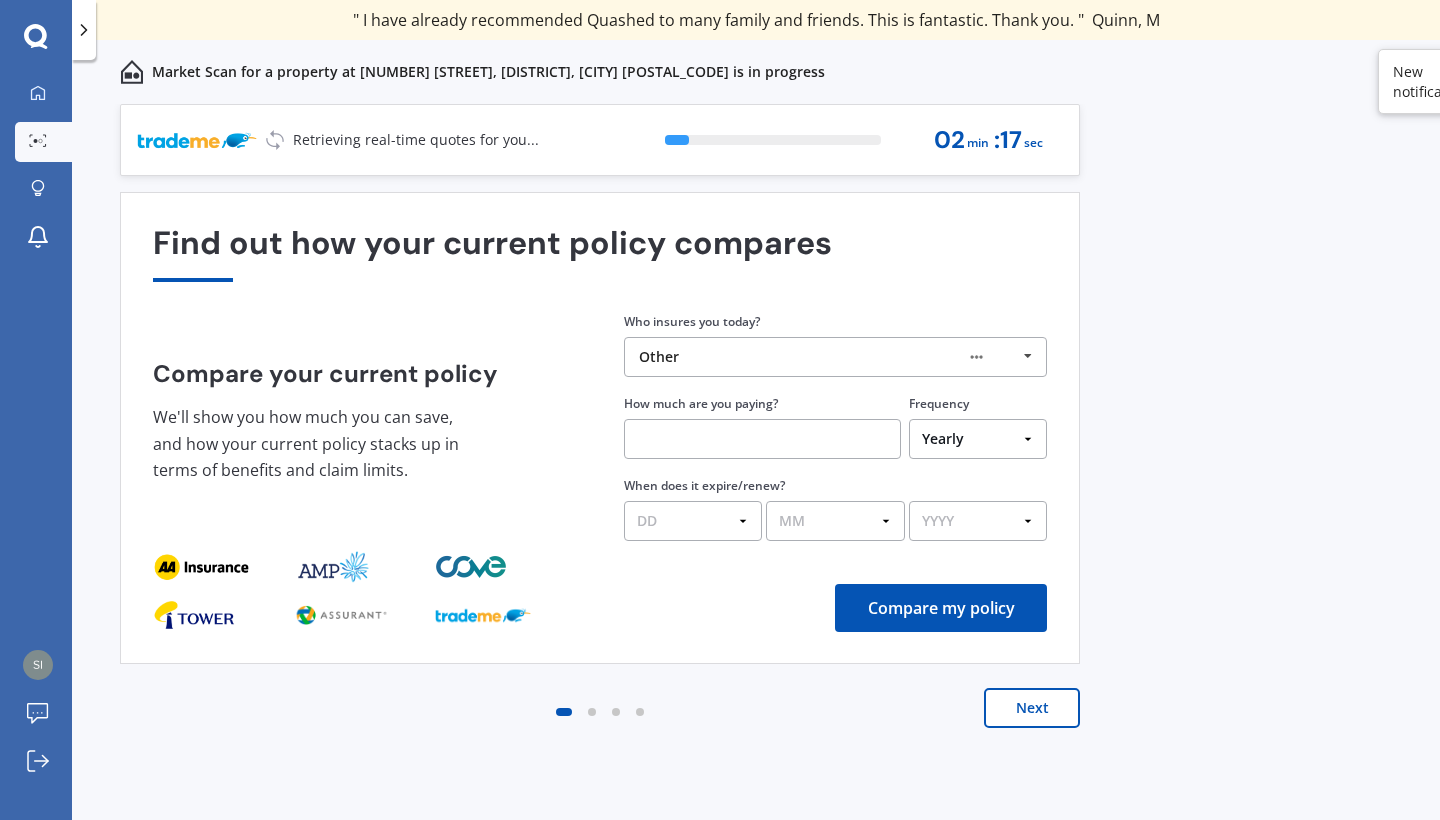 click at bounding box center (762, 439) 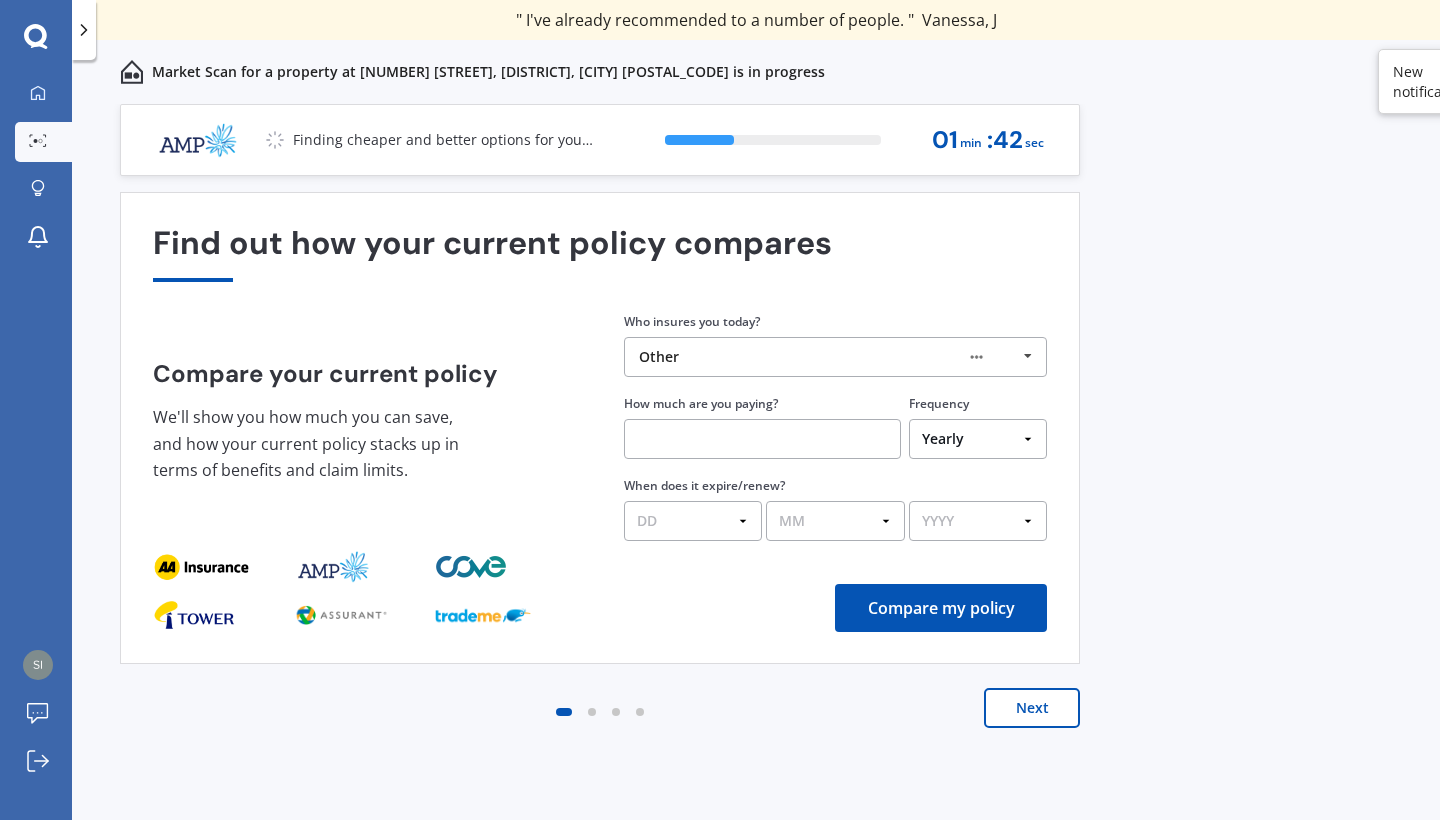 click at bounding box center [762, 439] 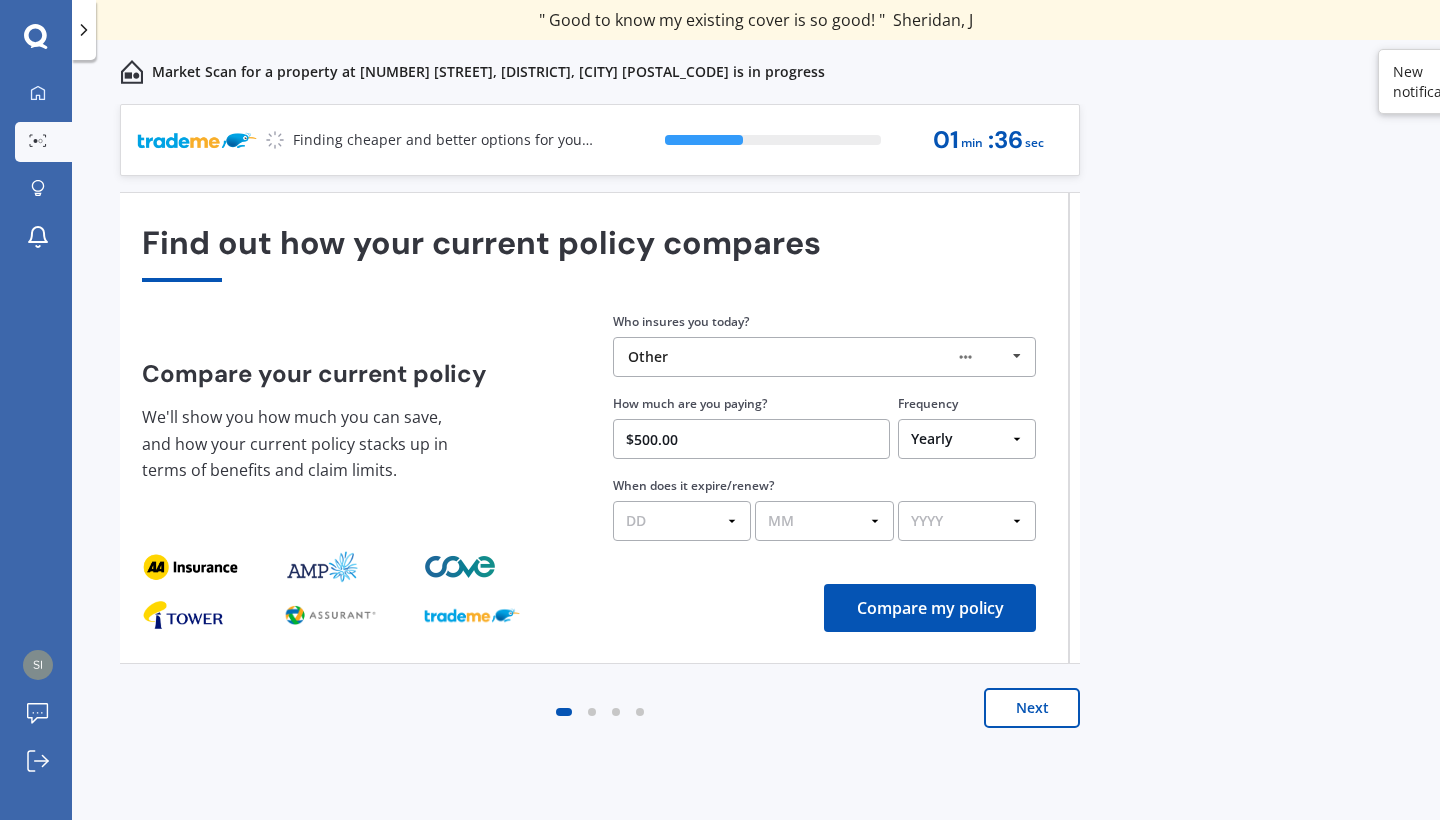 type on "[CURRENCY][AMOUNT]" 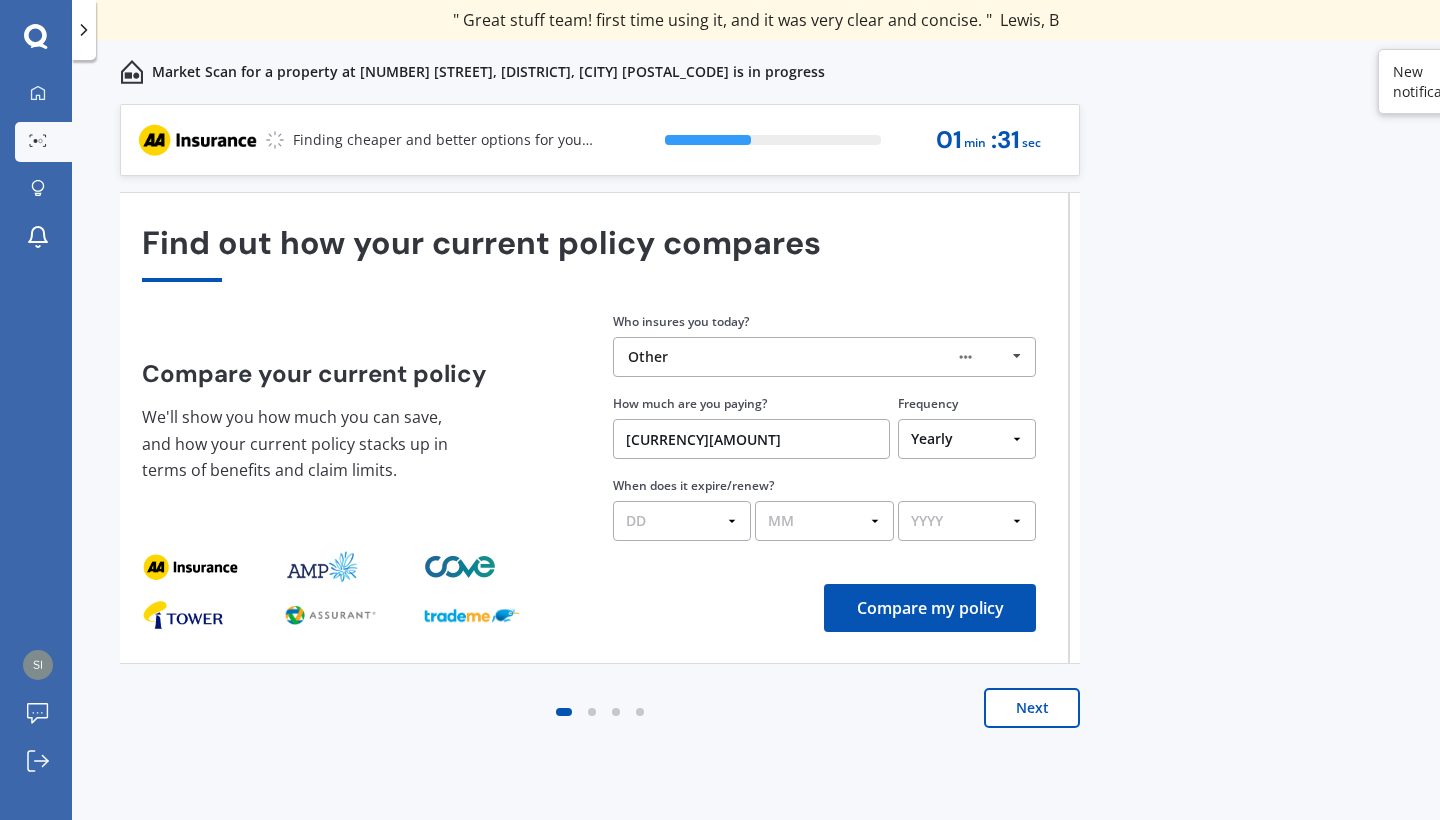select on "01" 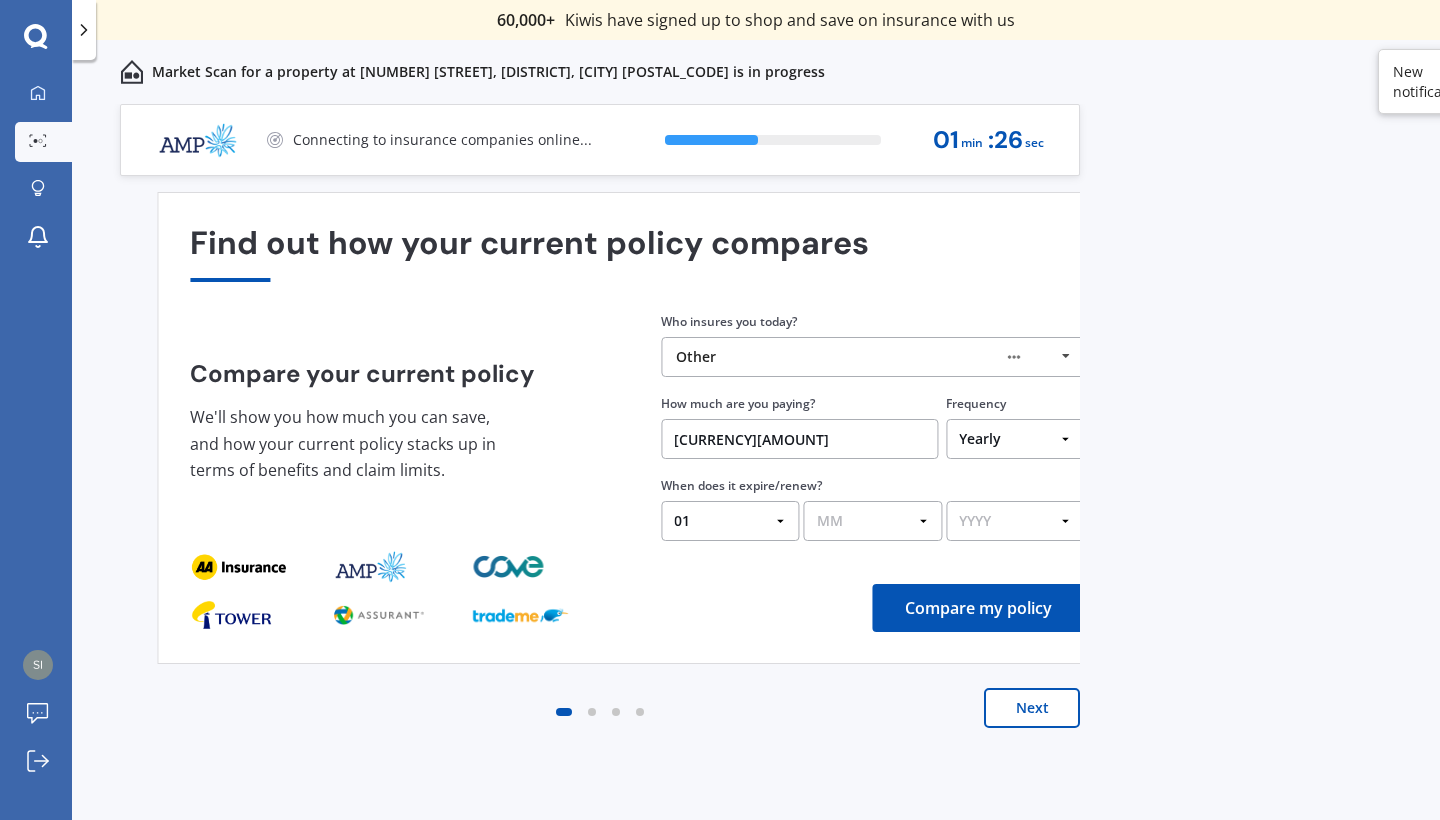select on "08" 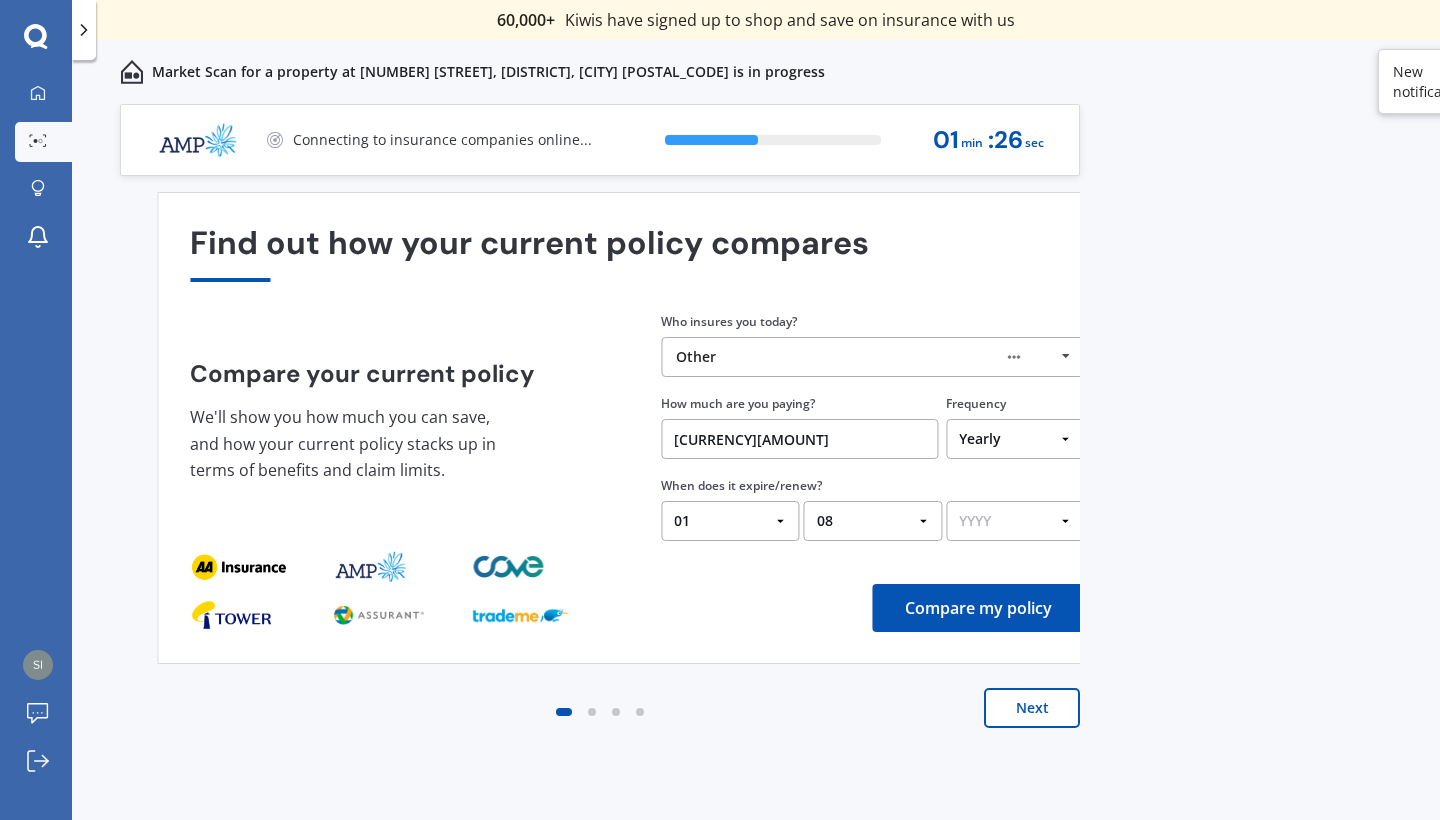 click on "YYYY 2026 2025 2024" at bounding box center [1015, 521] 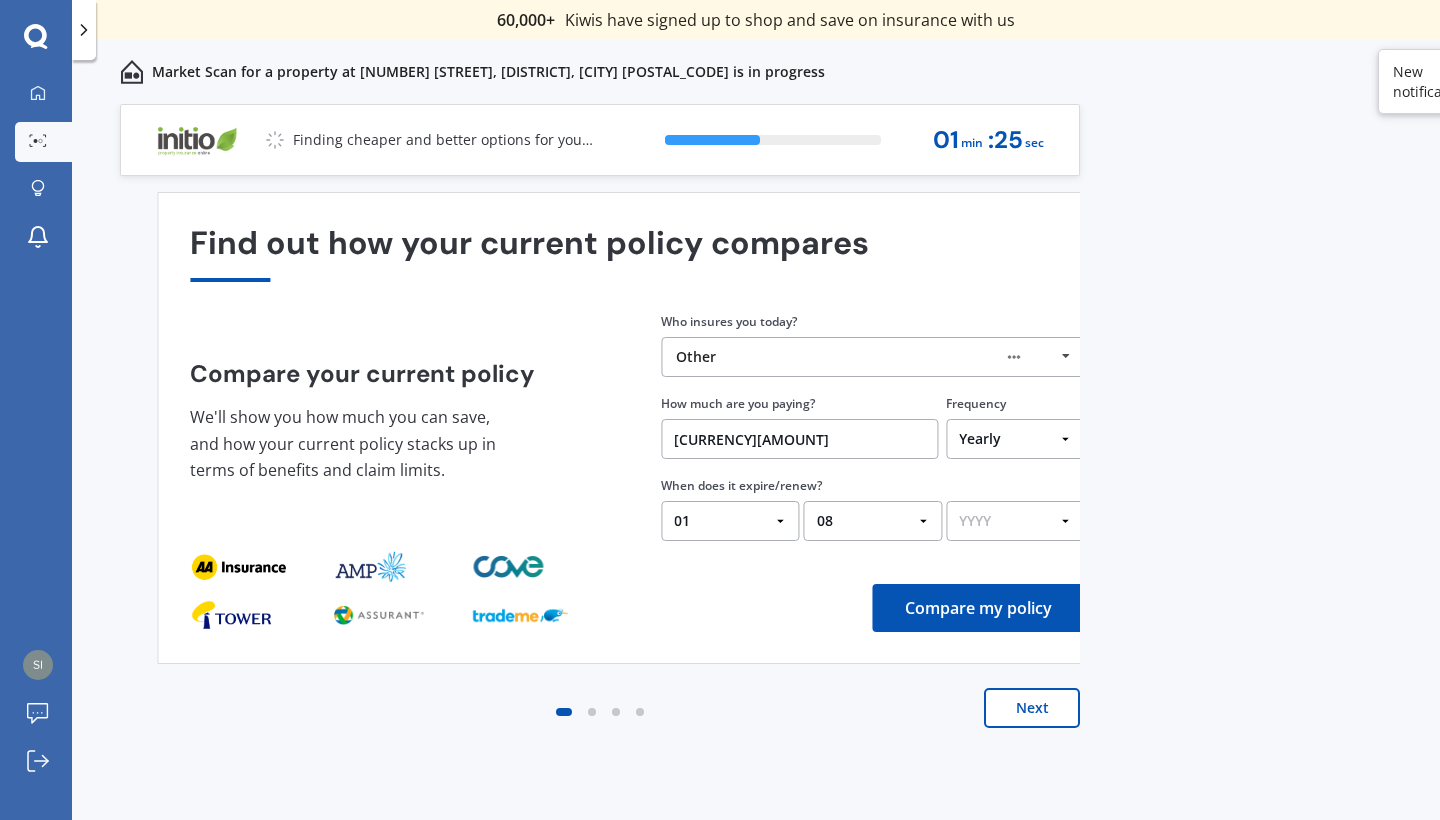 select on "2026" 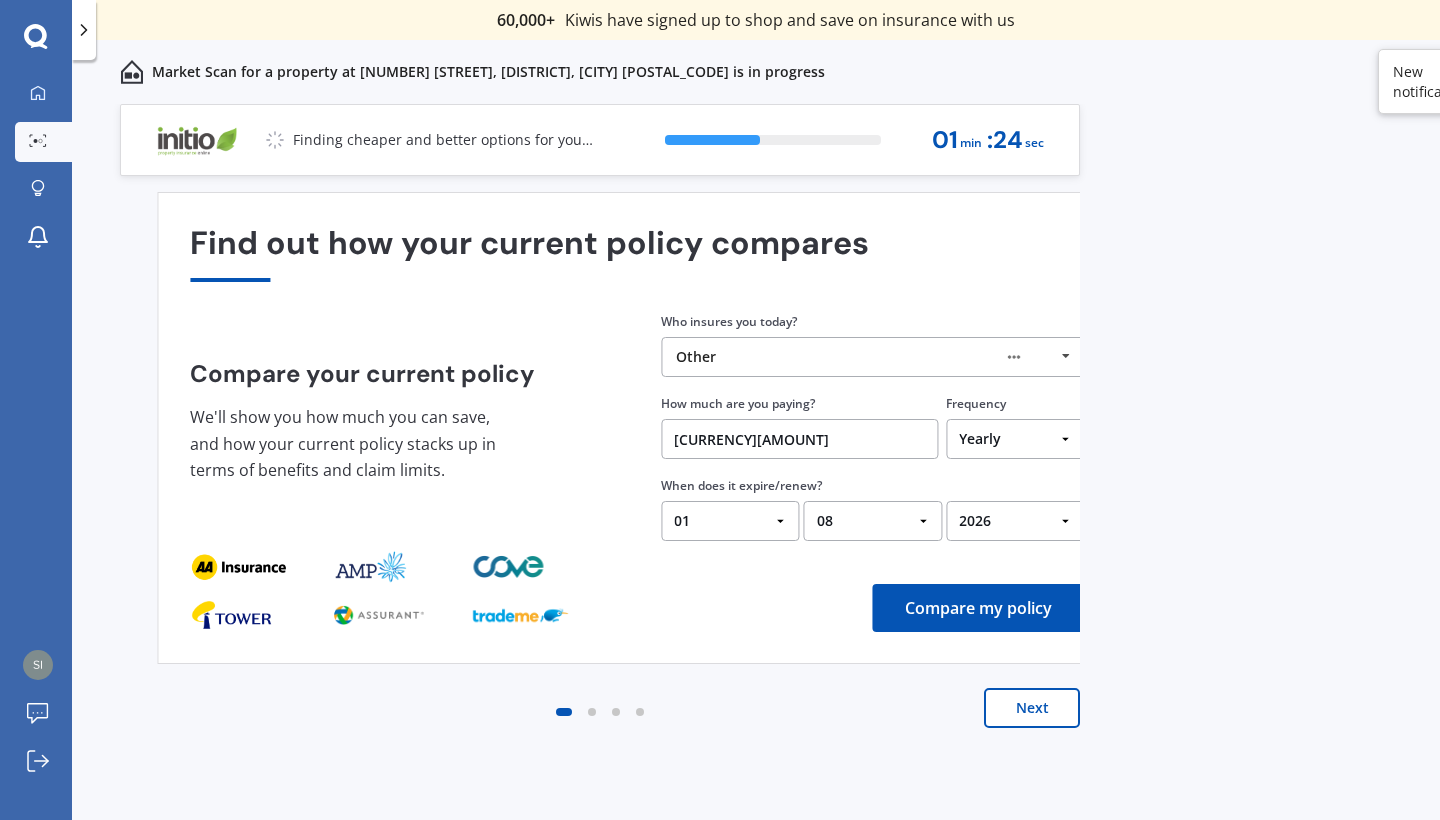 click on "Compare my policy" at bounding box center (978, 608) 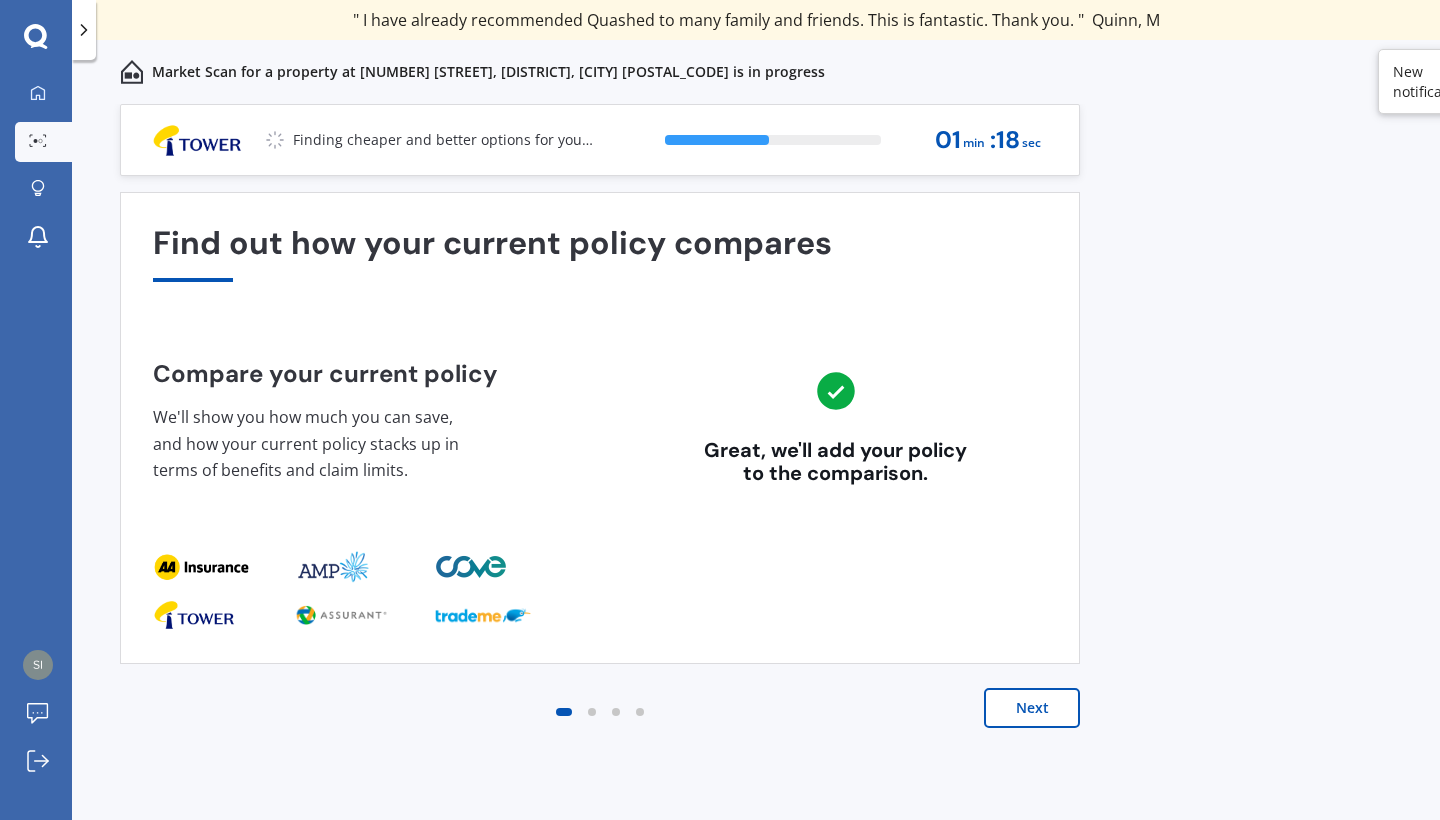 click on "Next" at bounding box center [1032, 708] 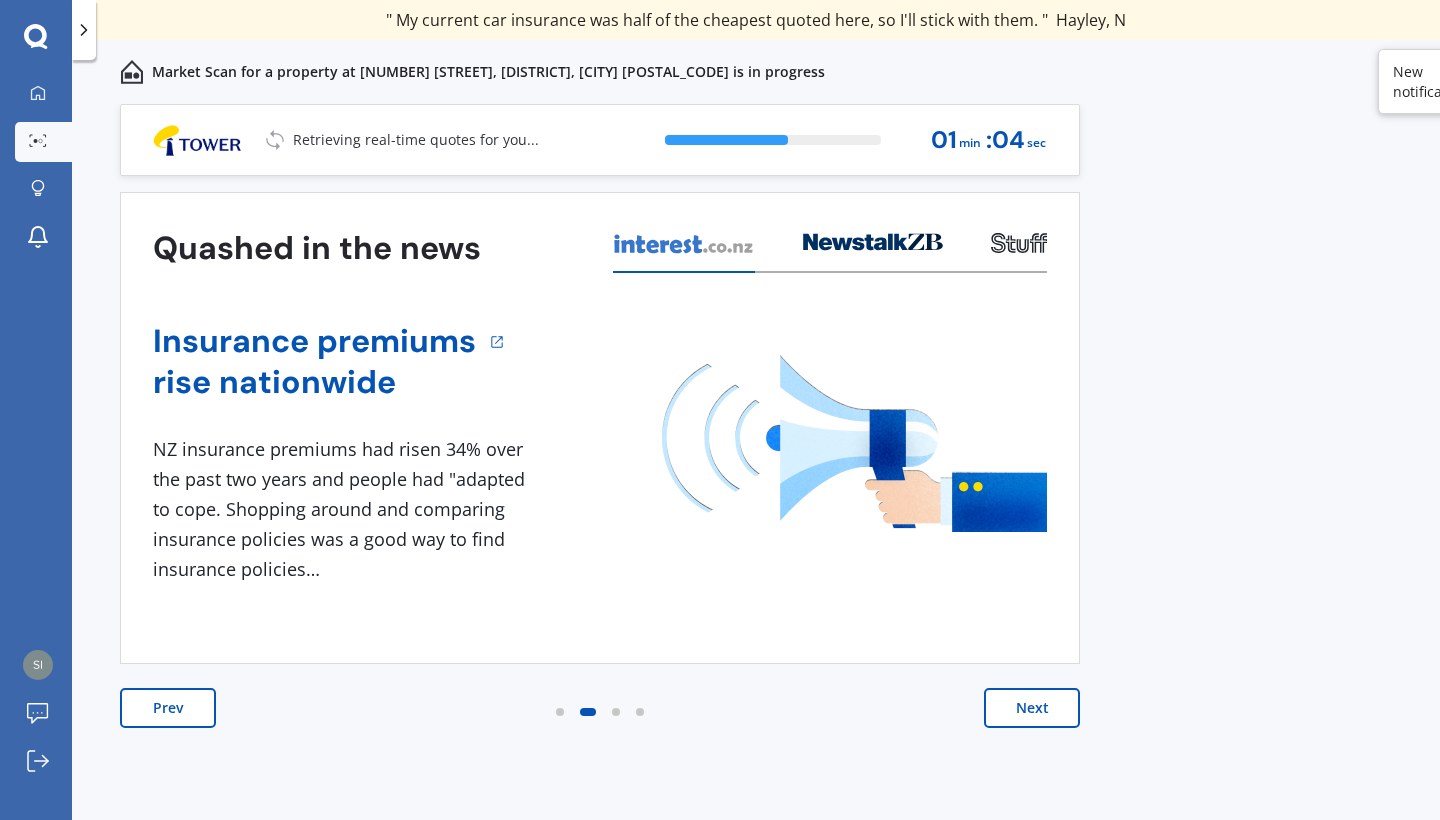 drag, startPoint x: 1067, startPoint y: 712, endPoint x: 1056, endPoint y: 707, distance: 12.083046 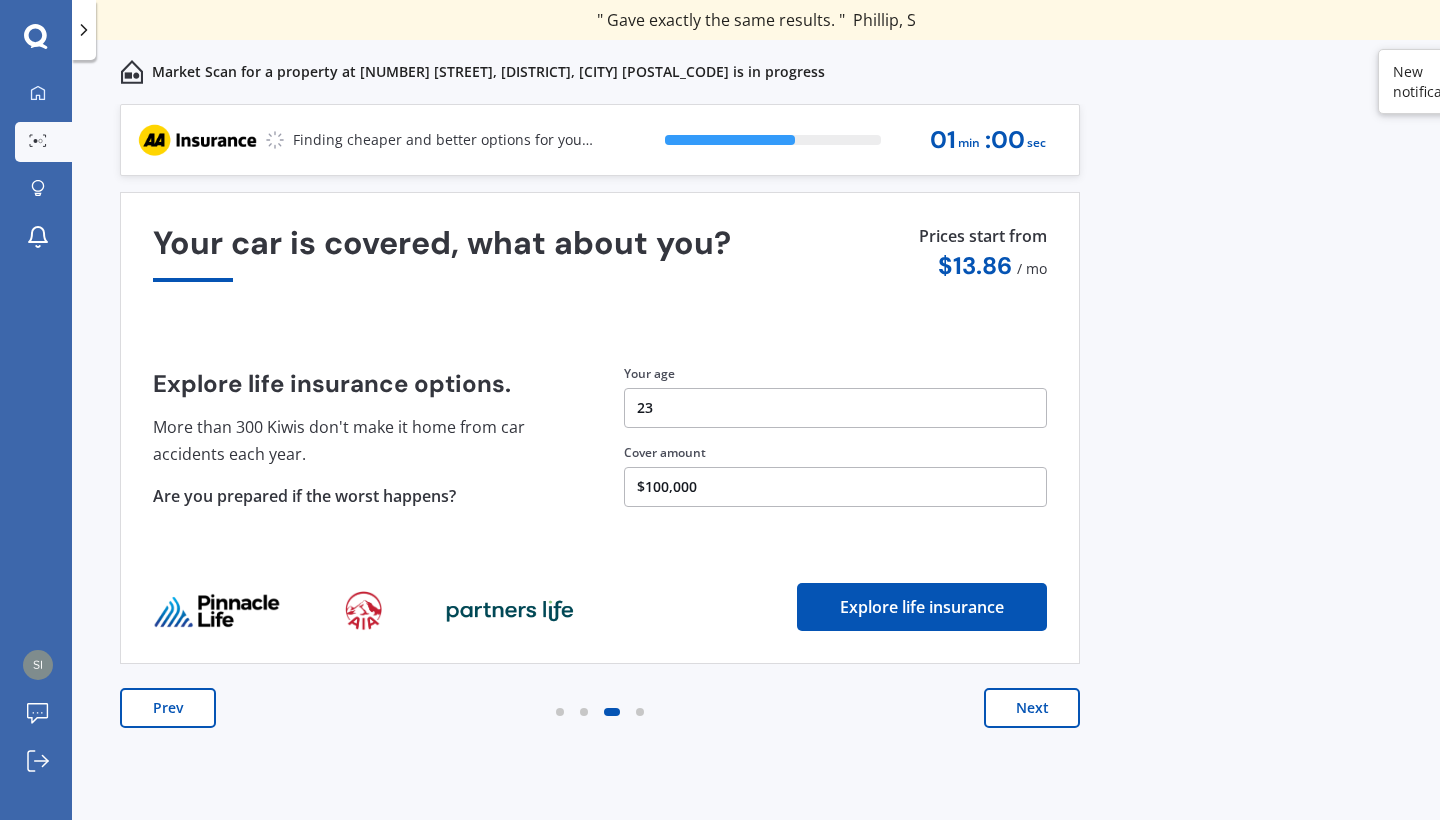 click on "Next" at bounding box center [1032, 708] 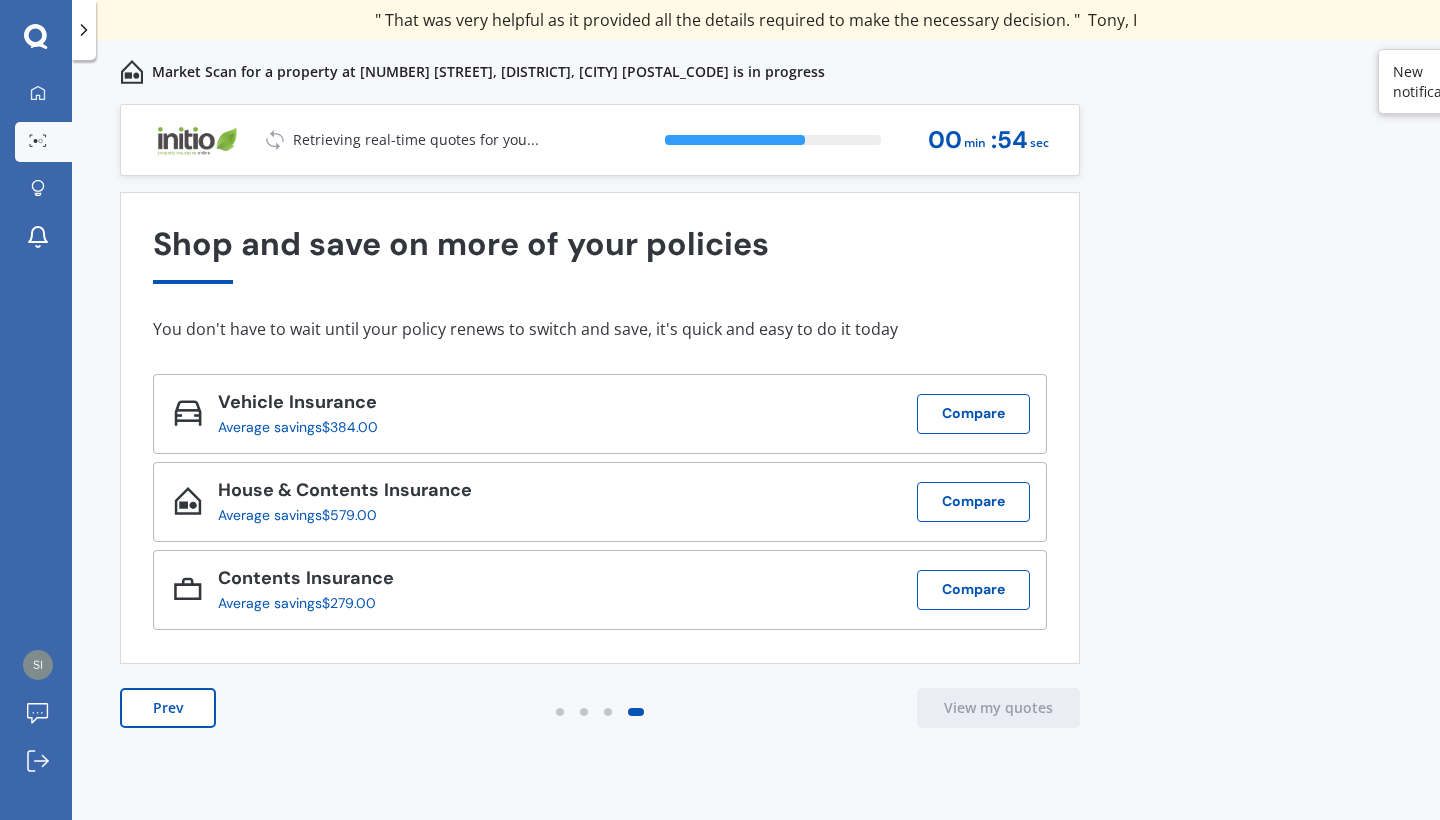 click on "Prev" at bounding box center [168, 708] 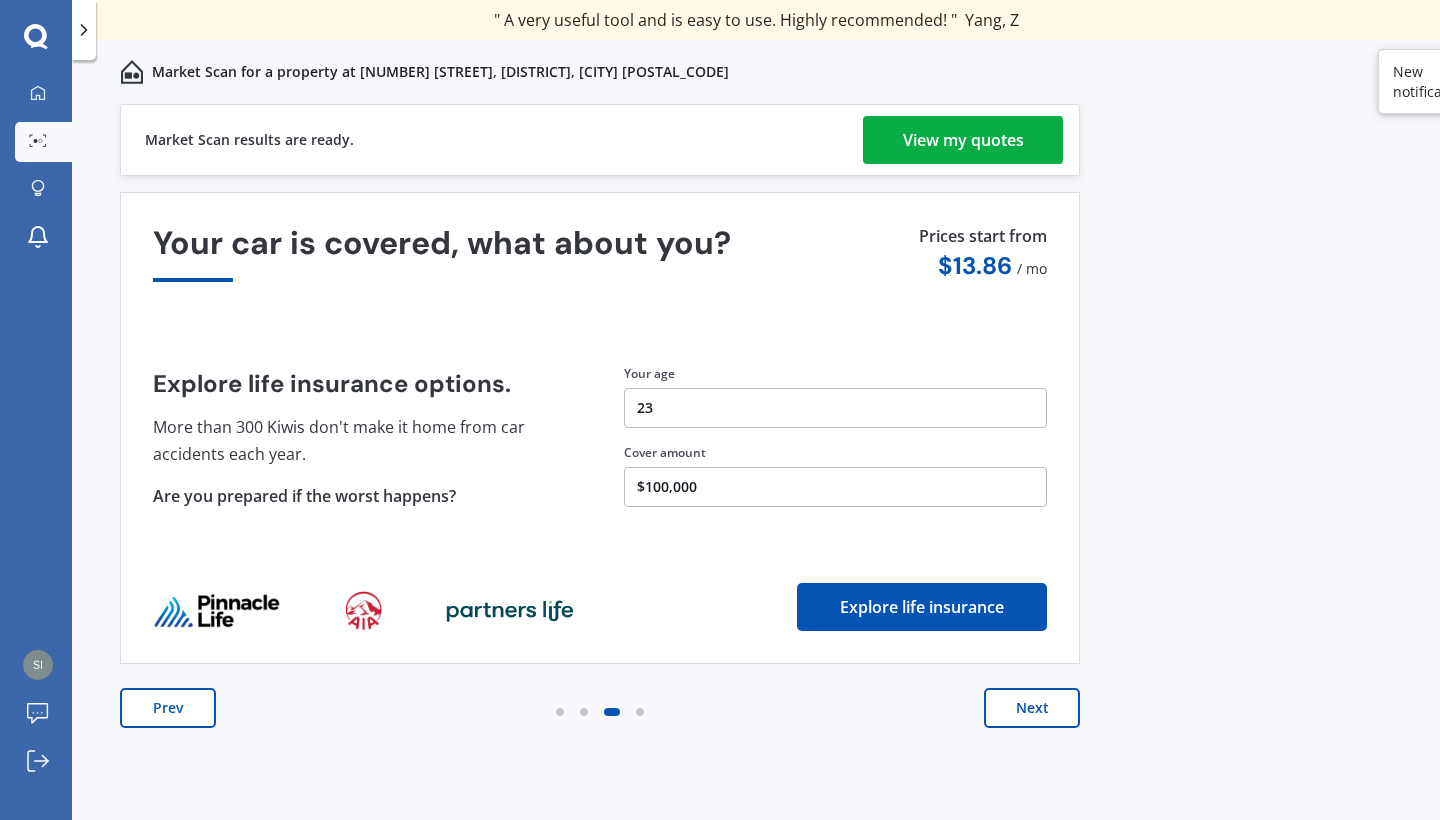 click on "View my quotes" at bounding box center (963, 140) 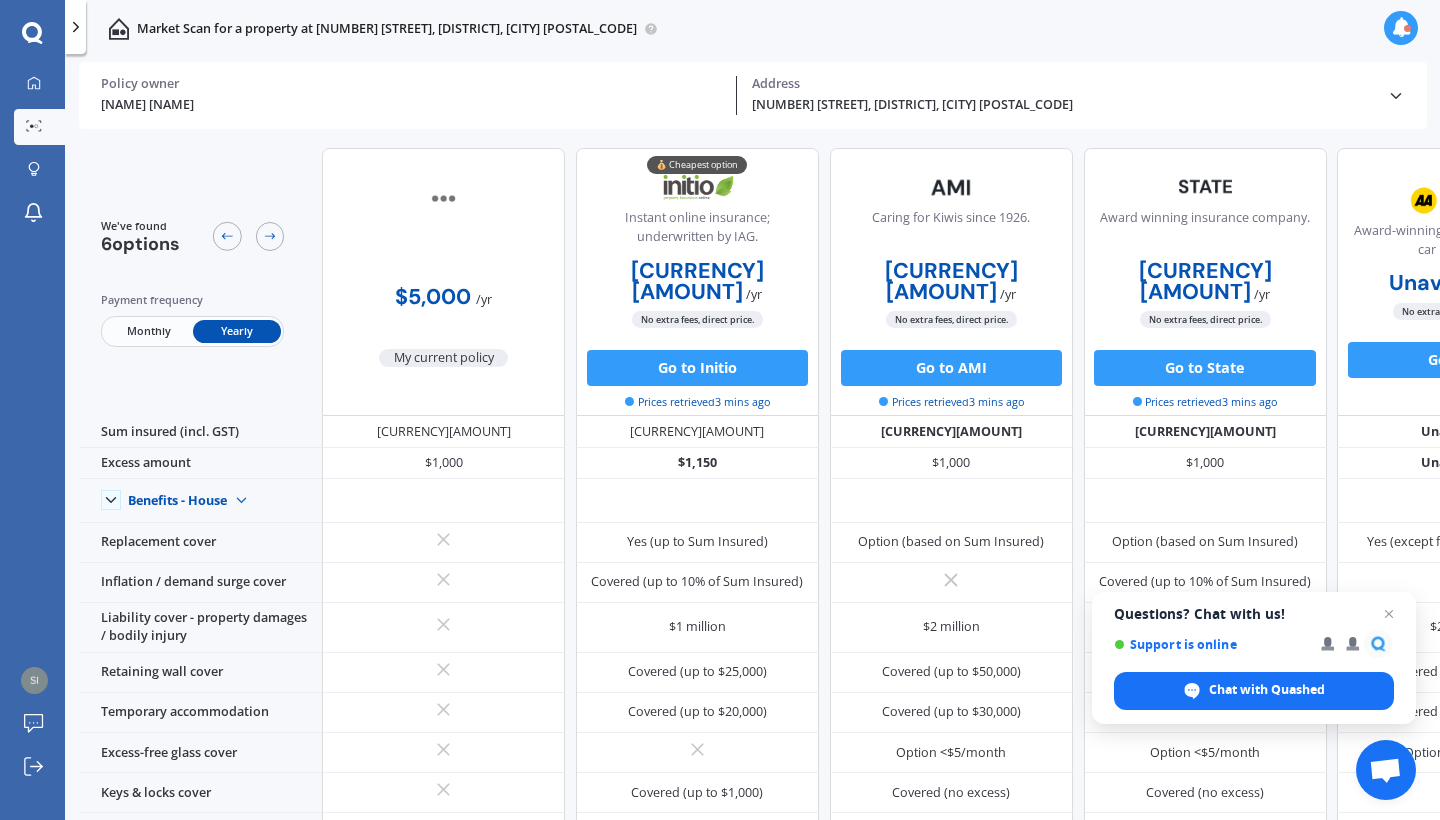 scroll, scrollTop: 0, scrollLeft: 1, axis: horizontal 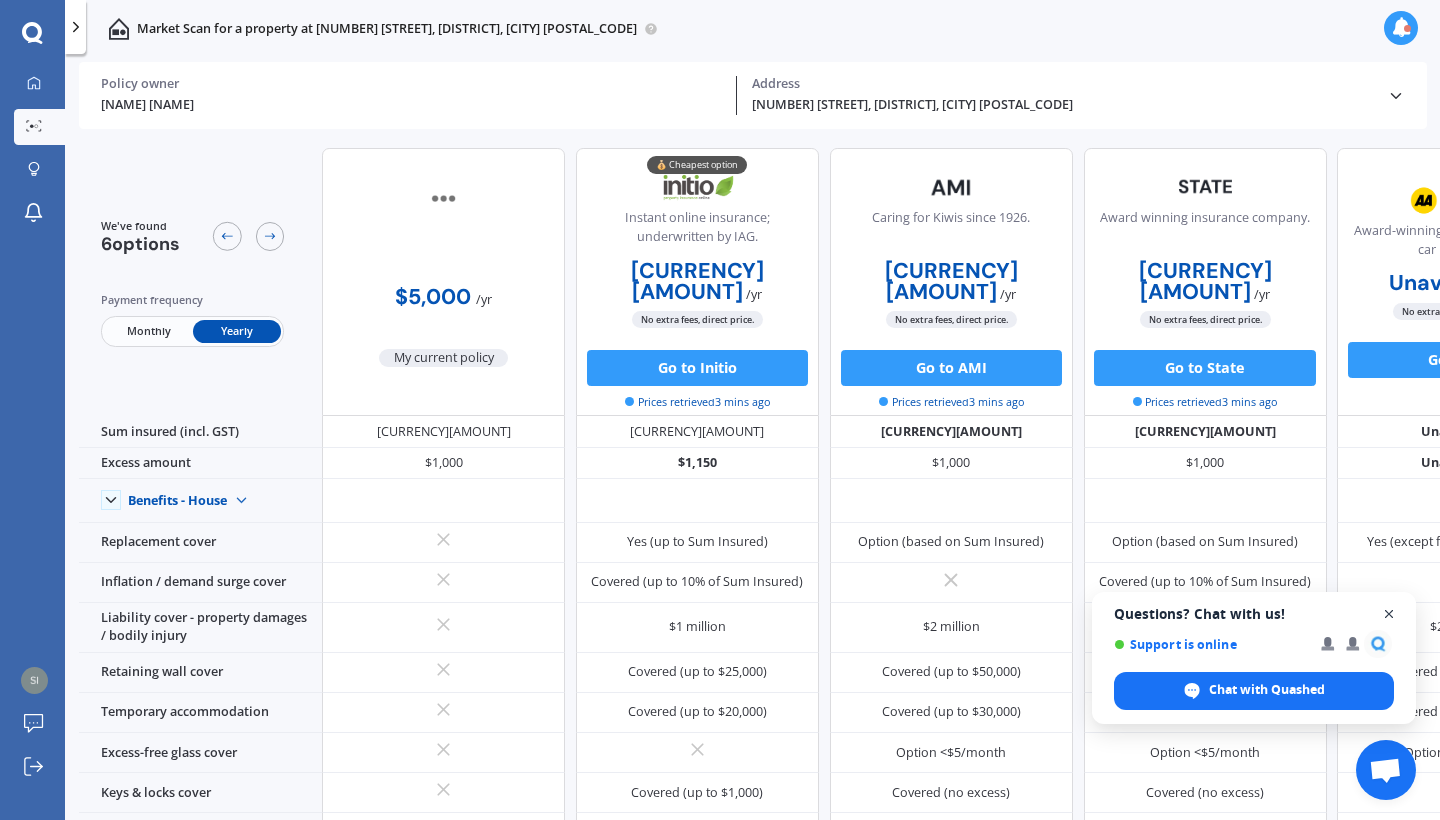 click at bounding box center (1389, 614) 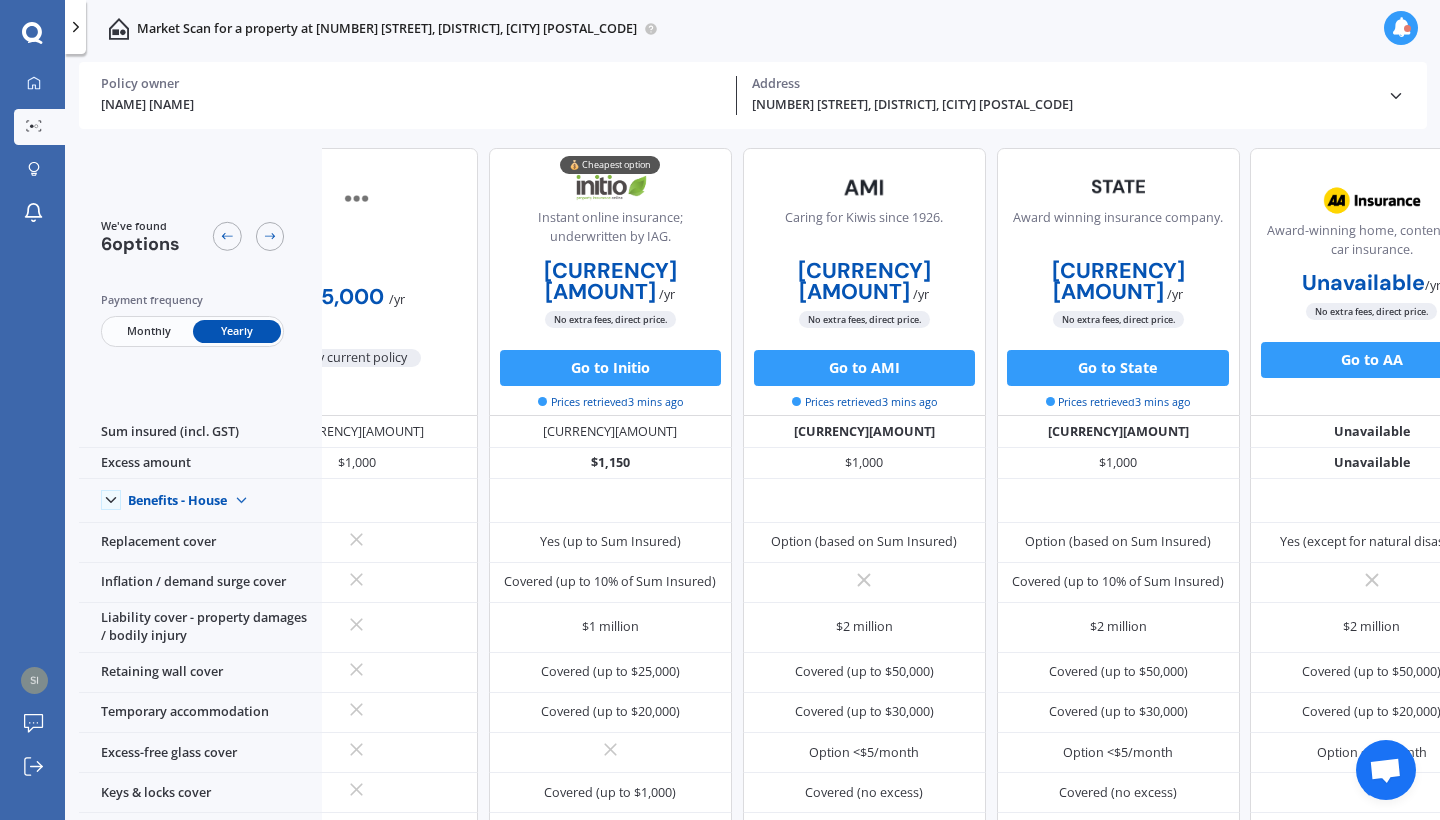 scroll, scrollTop: 0, scrollLeft: 0, axis: both 